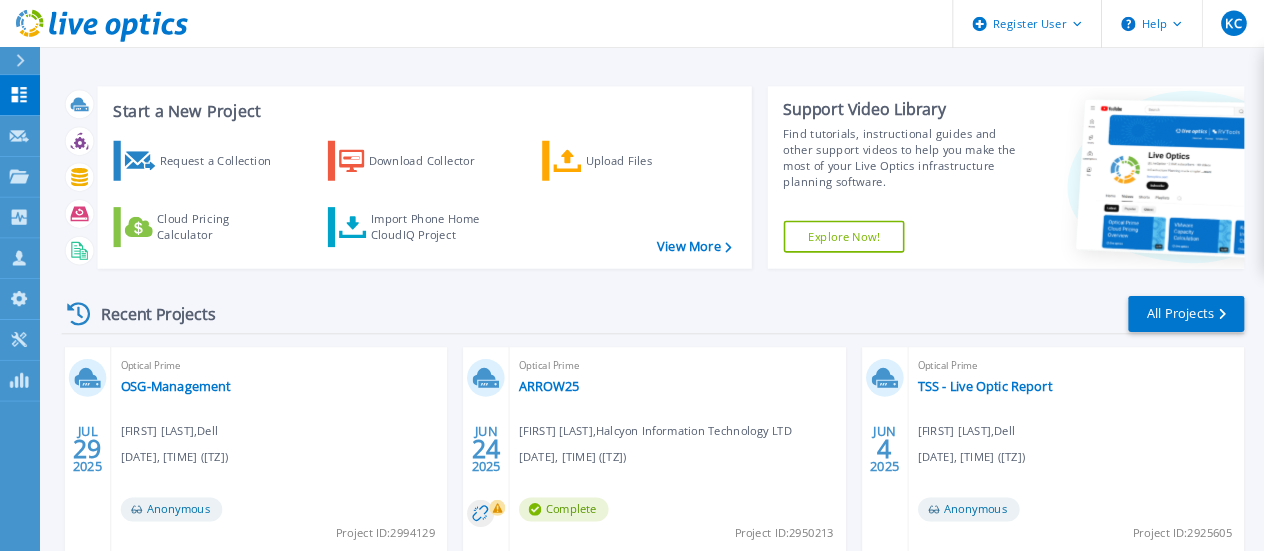 scroll, scrollTop: 0, scrollLeft: 0, axis: both 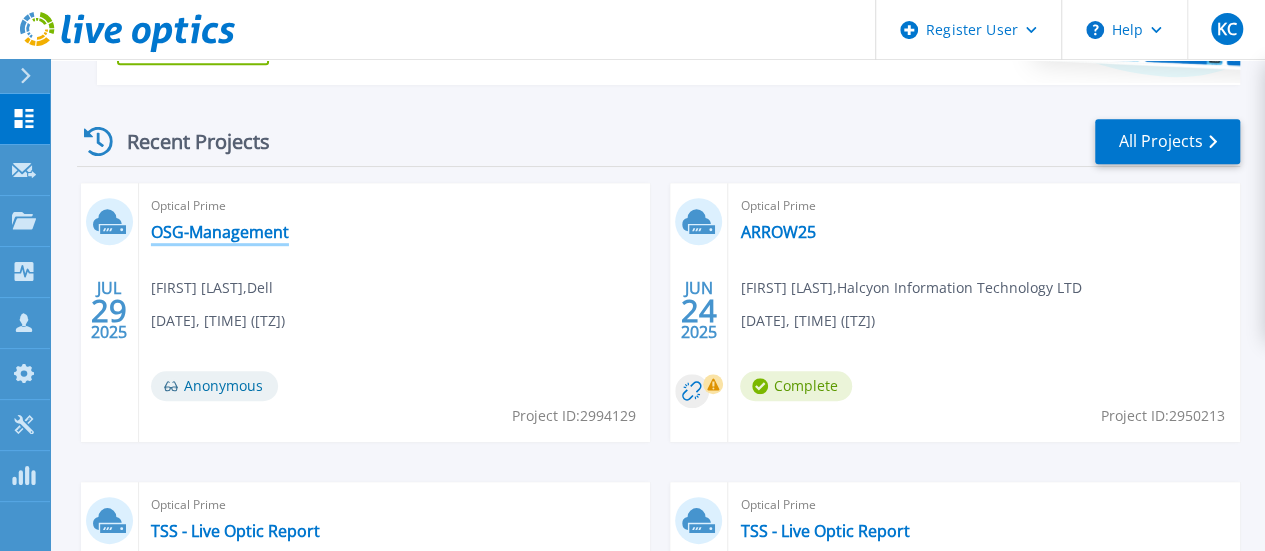 click on "OSG-Management" at bounding box center [220, 232] 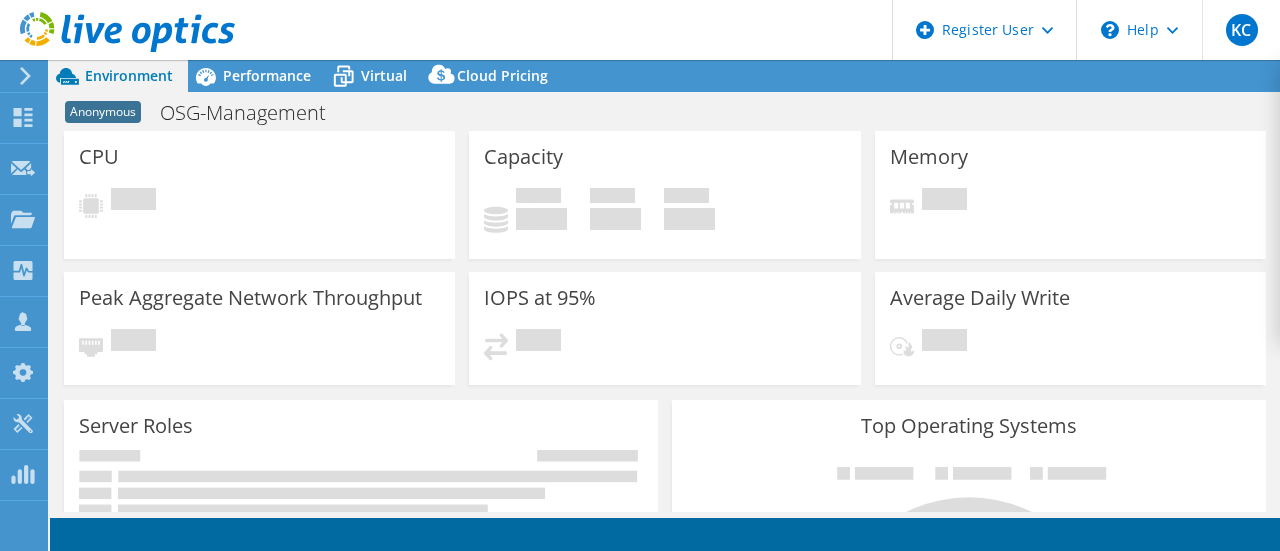scroll, scrollTop: 0, scrollLeft: 0, axis: both 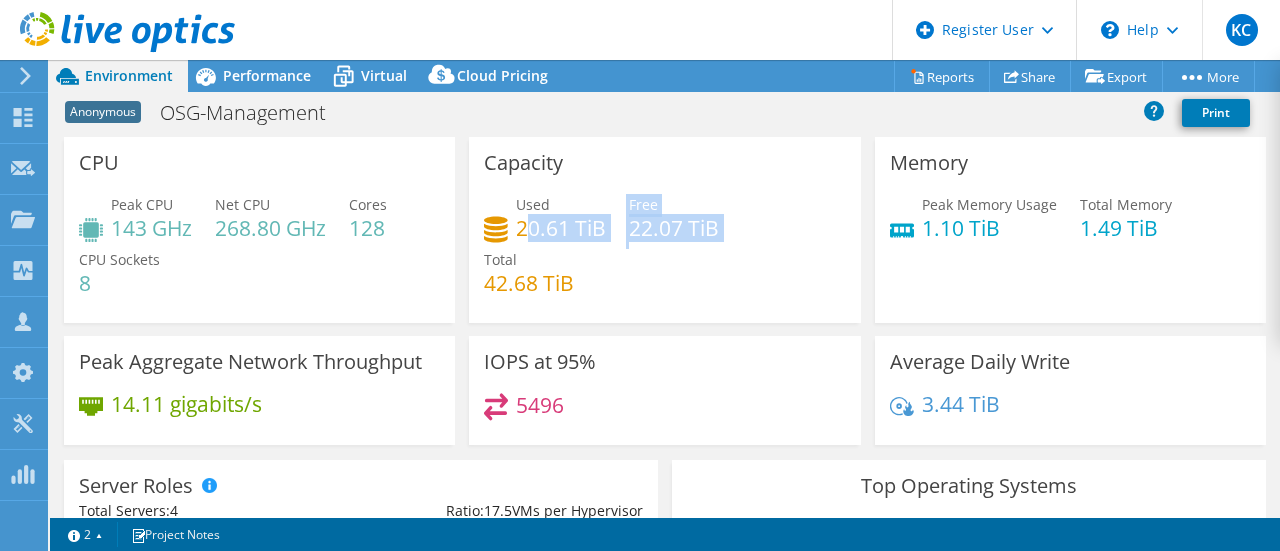 drag, startPoint x: 517, startPoint y: 229, endPoint x: 762, endPoint y: 229, distance: 245 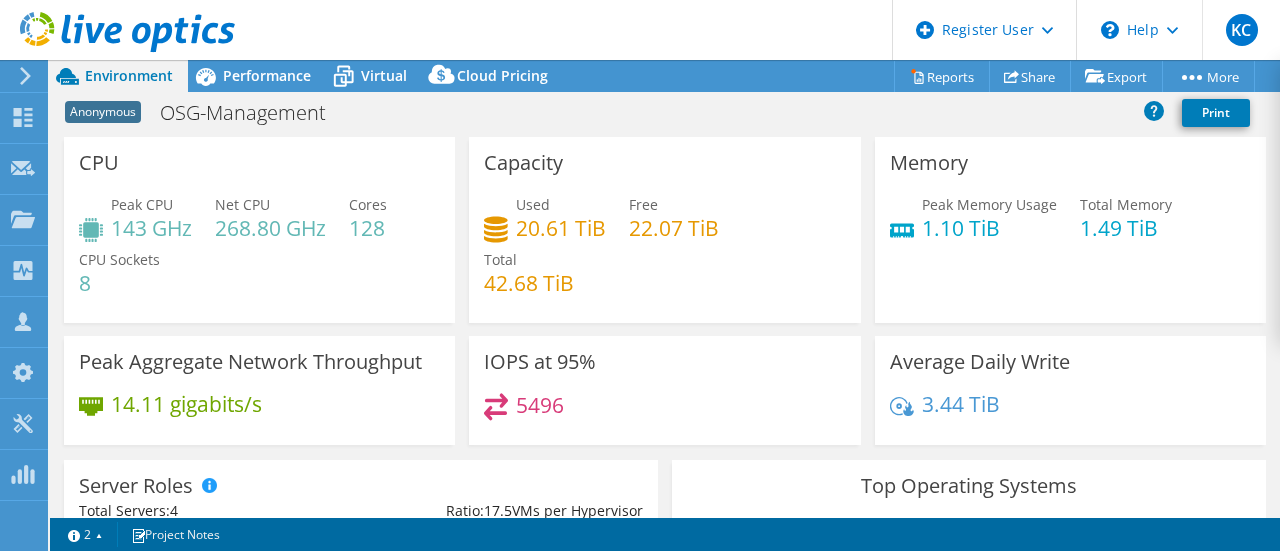 click on "Used
20.61 TiB
Free
22.07 TiB
Total
42.68 TiB" at bounding box center (664, 254) 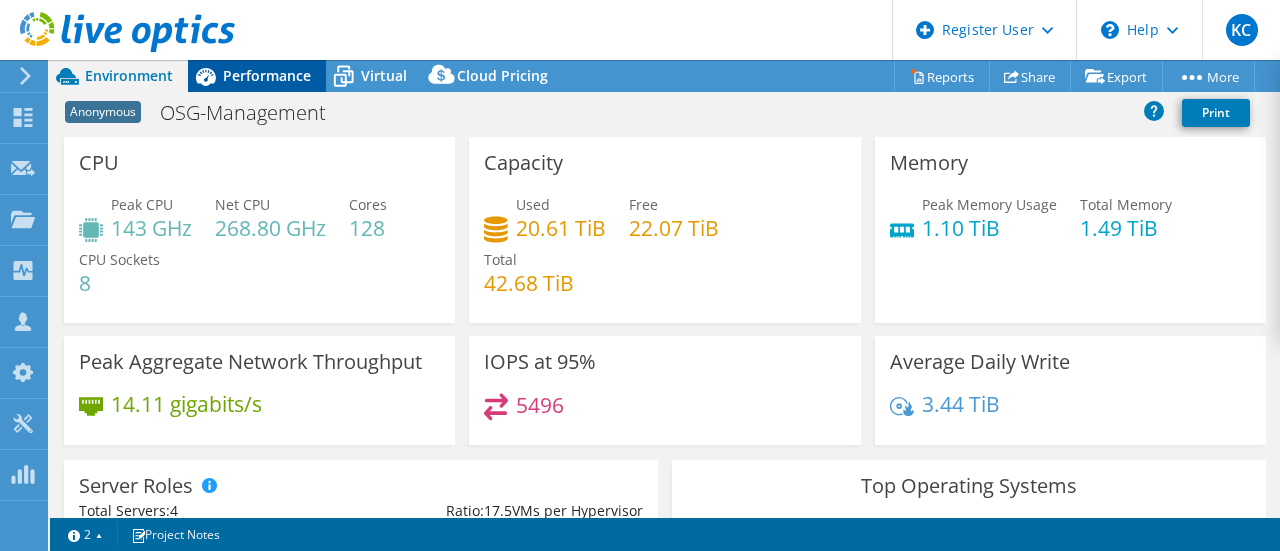 click on "Performance" at bounding box center (267, 75) 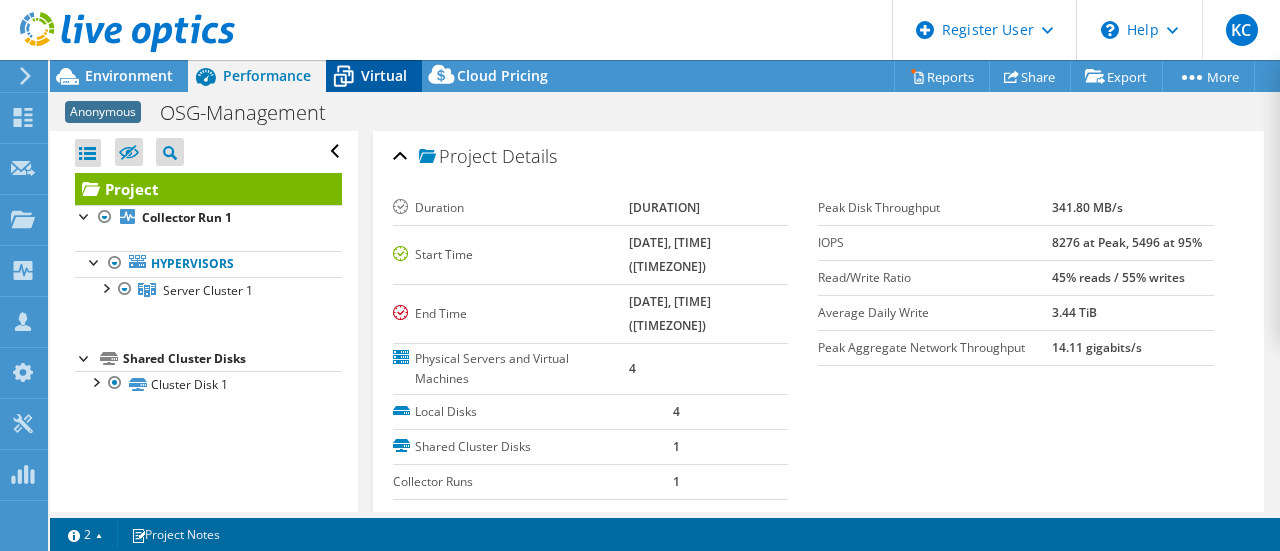 click on "Virtual" at bounding box center [374, 76] 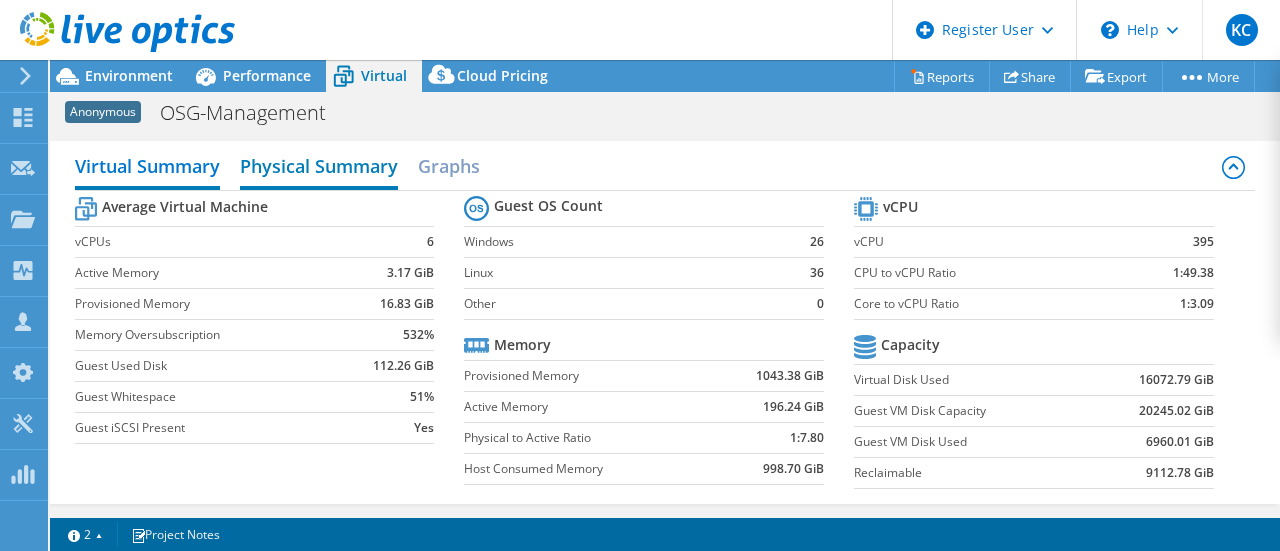 click on "Physical Summary" at bounding box center [319, 168] 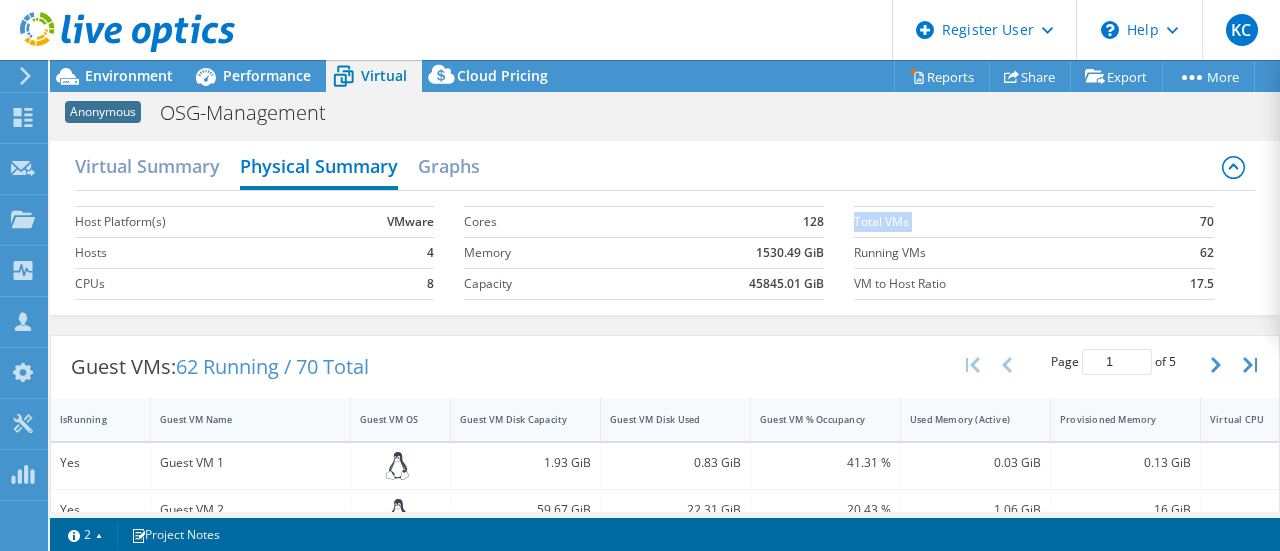 drag, startPoint x: 1210, startPoint y: 220, endPoint x: 1165, endPoint y: 217, distance: 45.099888 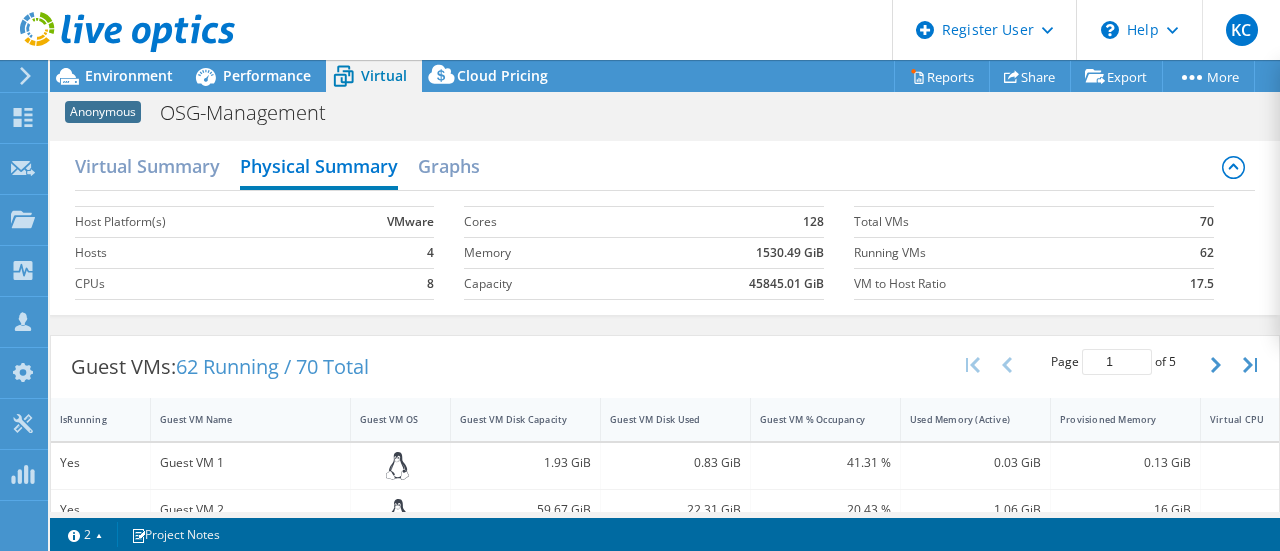 click on "70" at bounding box center [1179, 221] 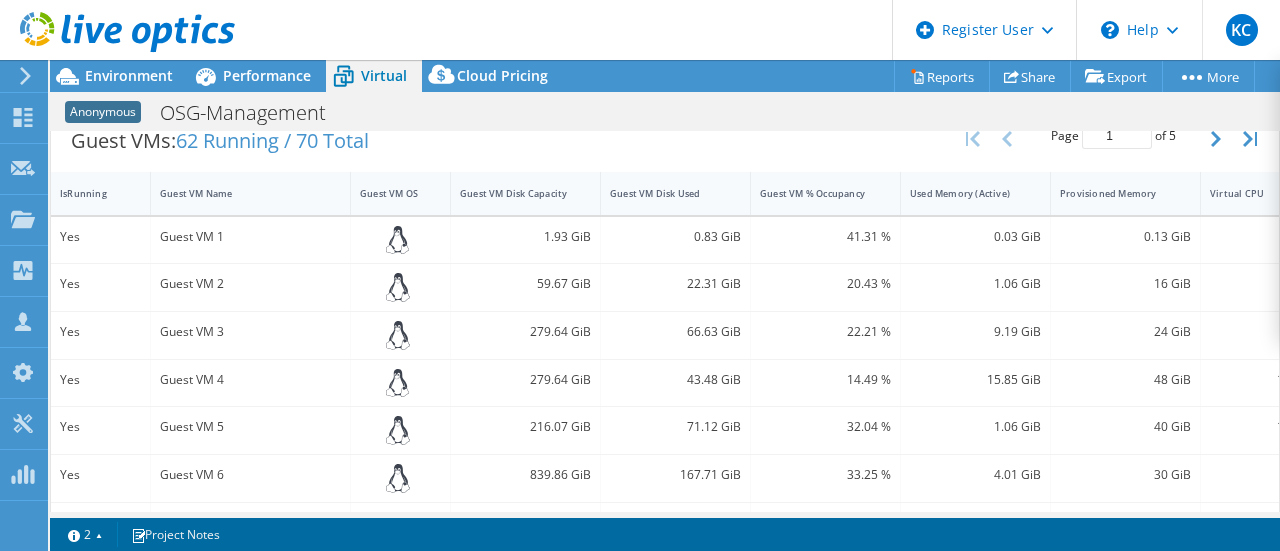 scroll, scrollTop: 254, scrollLeft: 0, axis: vertical 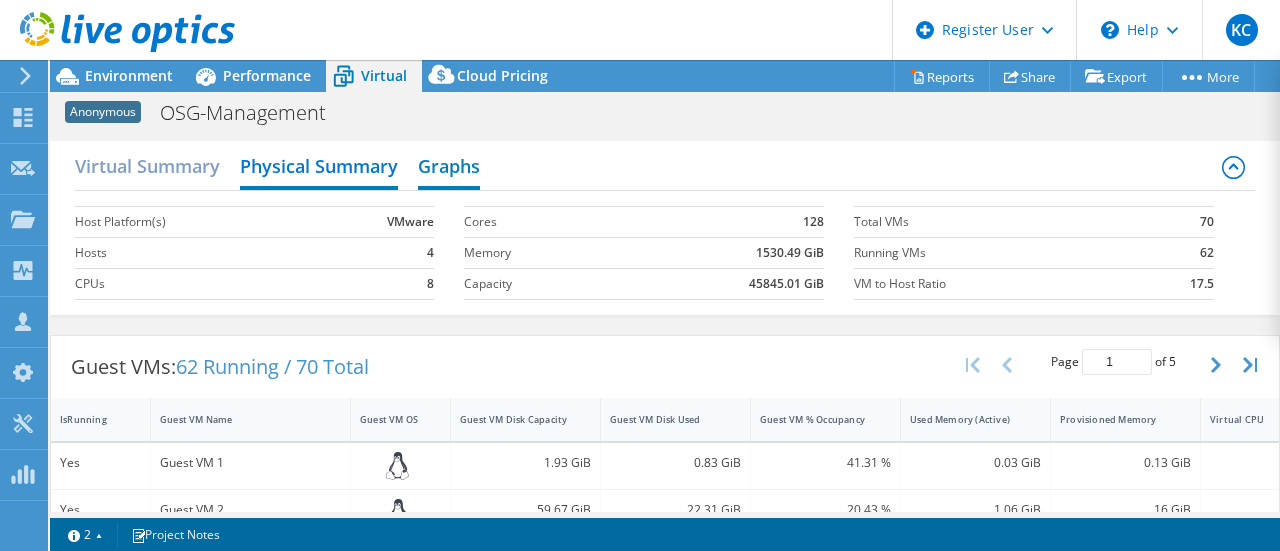 click on "Graphs" at bounding box center [449, 168] 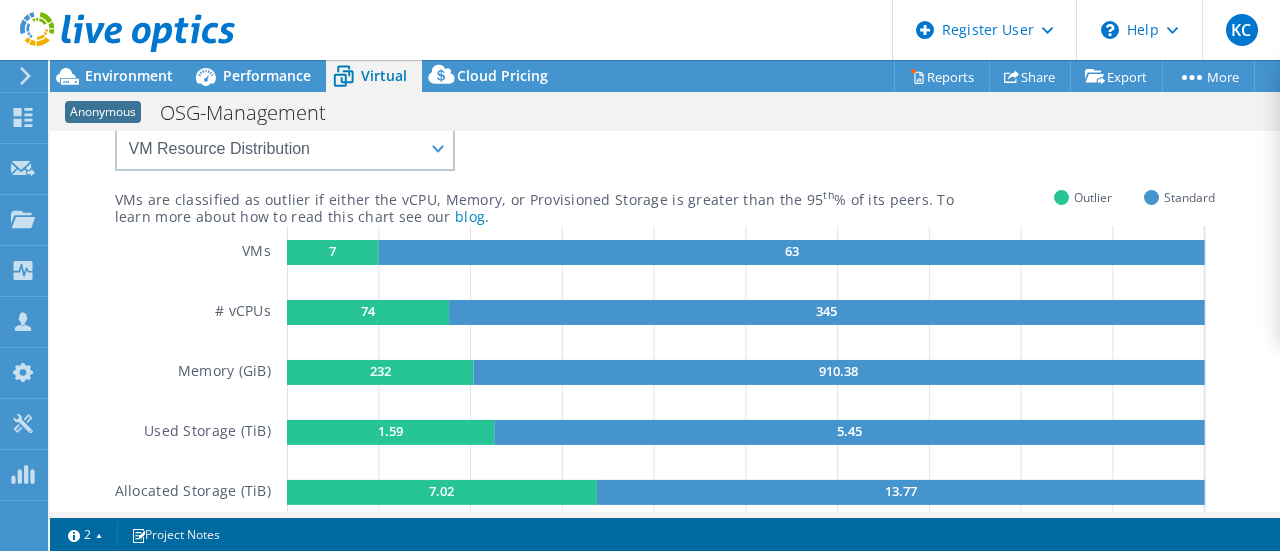 scroll, scrollTop: 85, scrollLeft: 0, axis: vertical 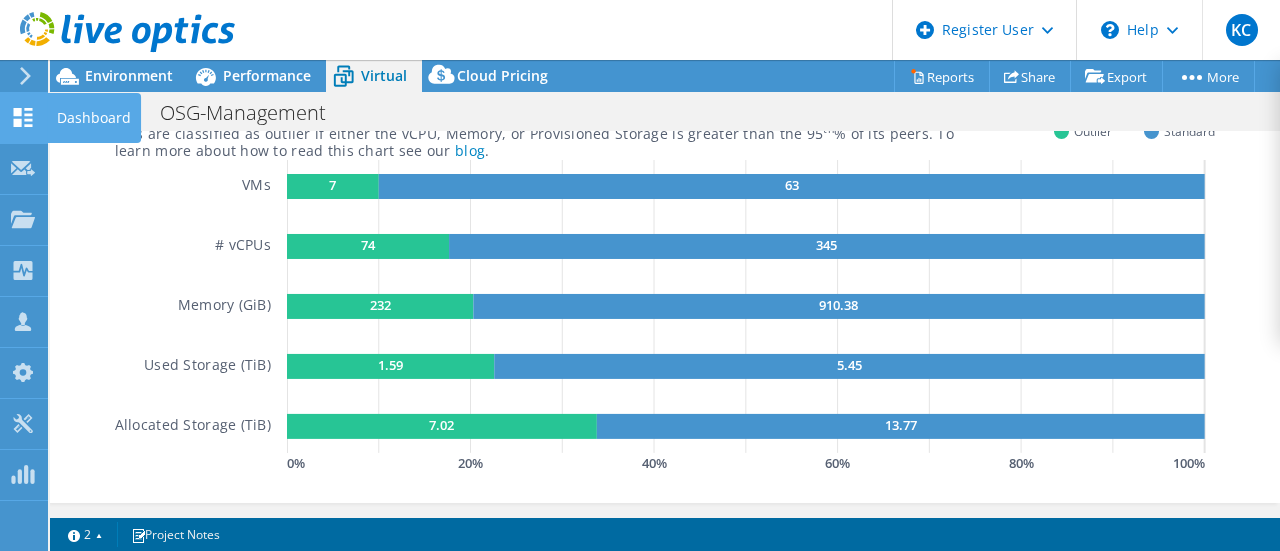 click 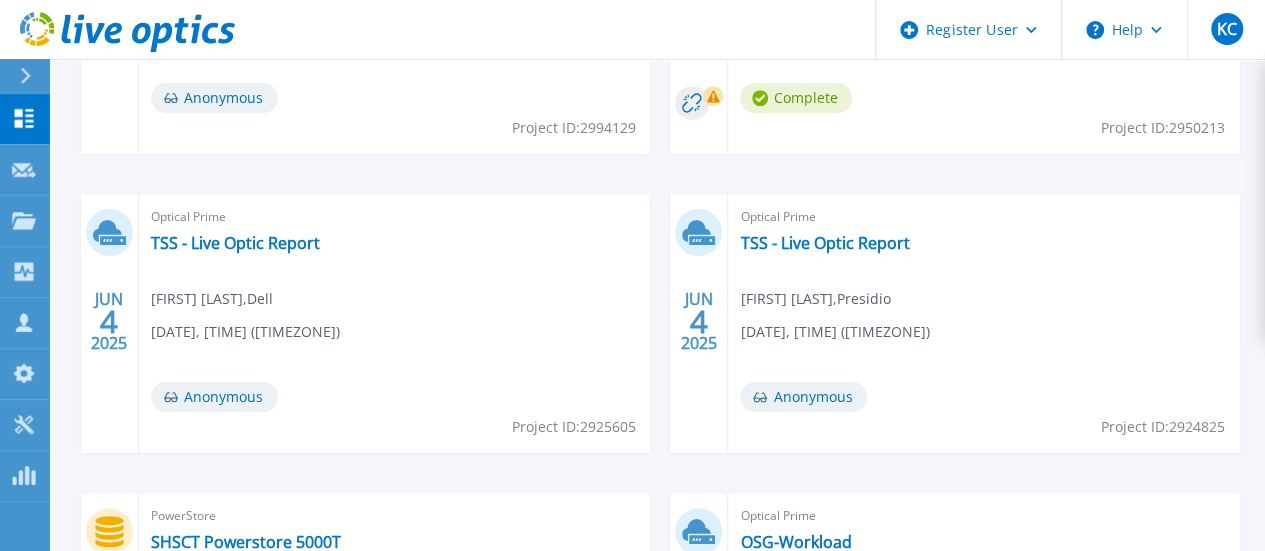 scroll, scrollTop: 810, scrollLeft: 0, axis: vertical 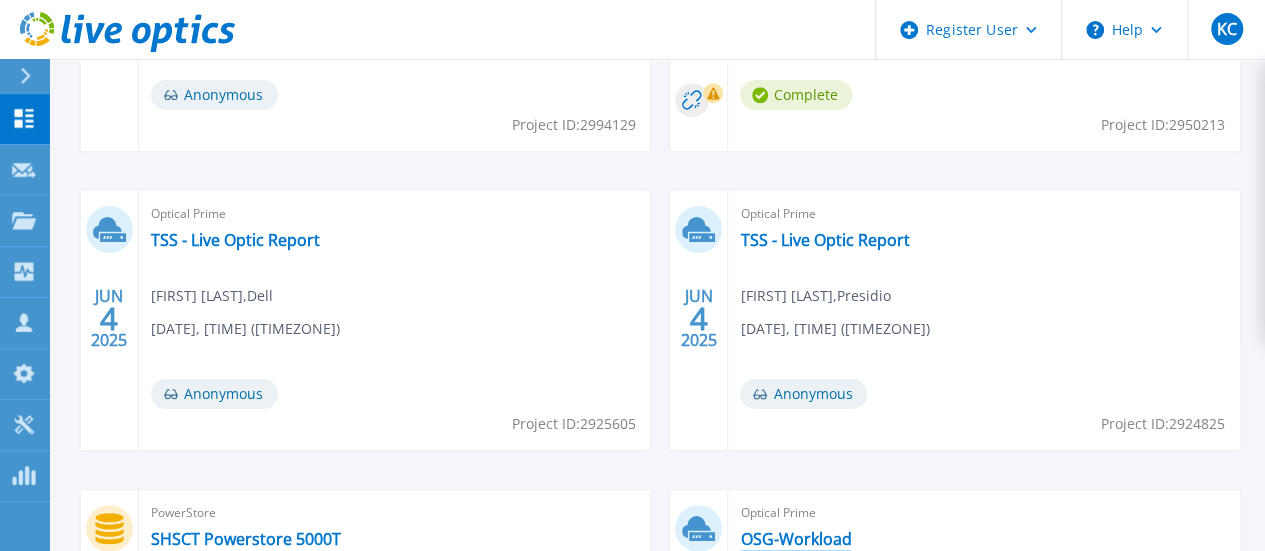 click on "OSG-Workload" at bounding box center [795, 539] 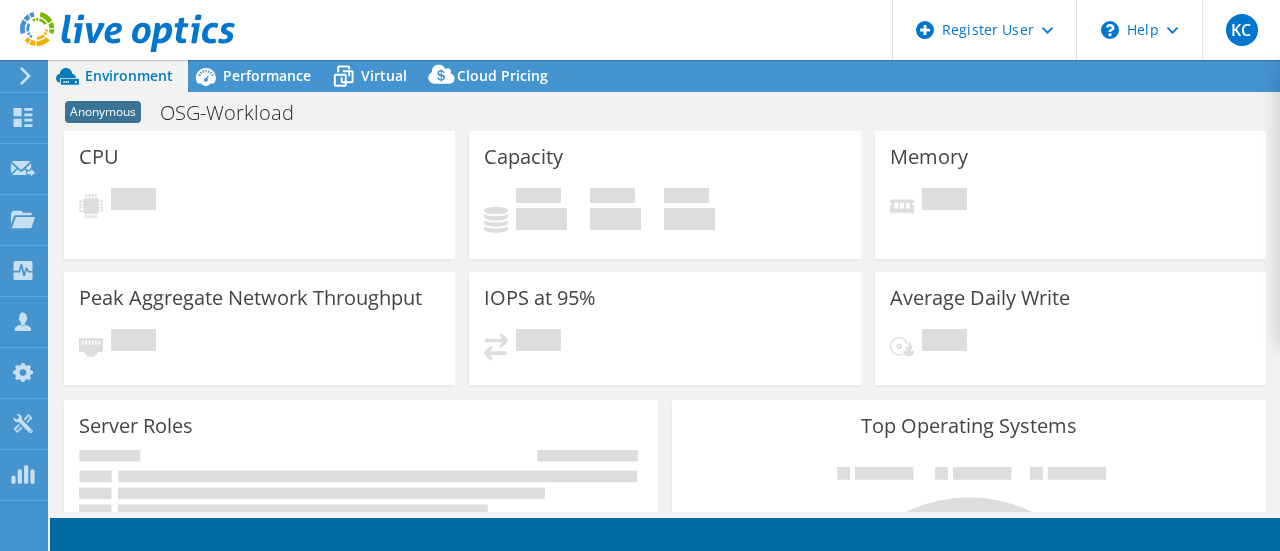 scroll, scrollTop: 0, scrollLeft: 0, axis: both 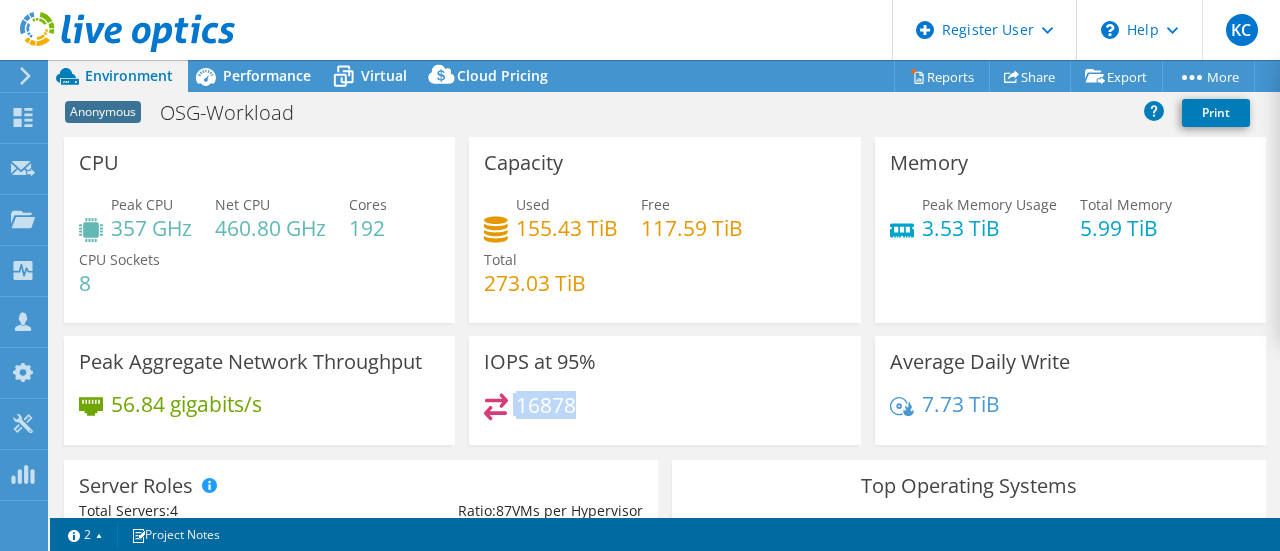 drag, startPoint x: 590, startPoint y: 399, endPoint x: 509, endPoint y: 399, distance: 81 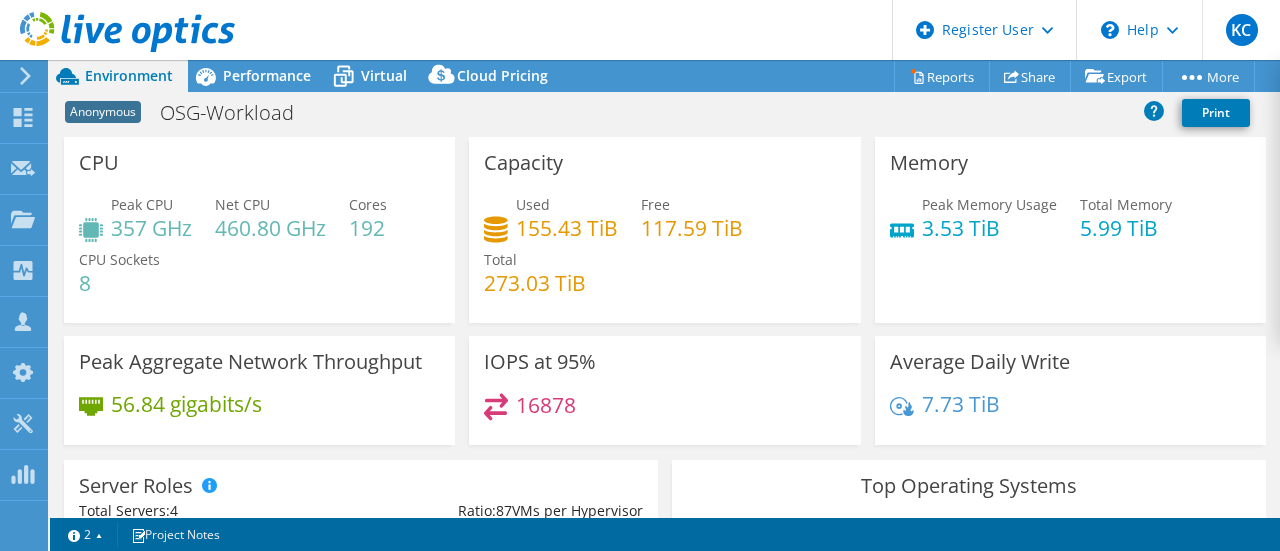 click on "16878" at bounding box center (664, 414) 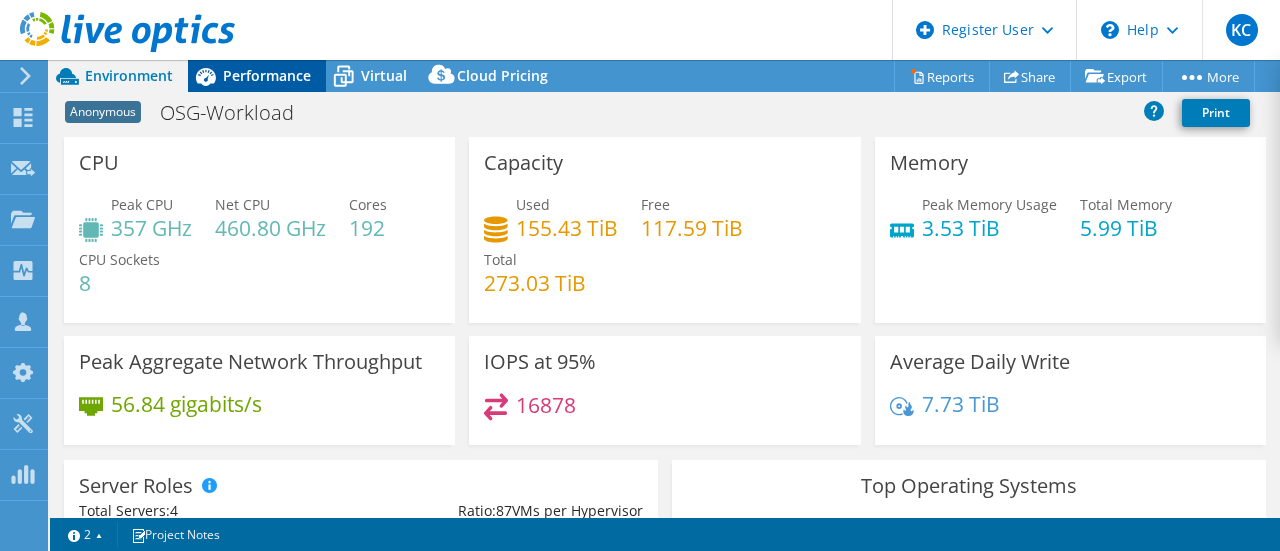 click on "Performance" at bounding box center (267, 75) 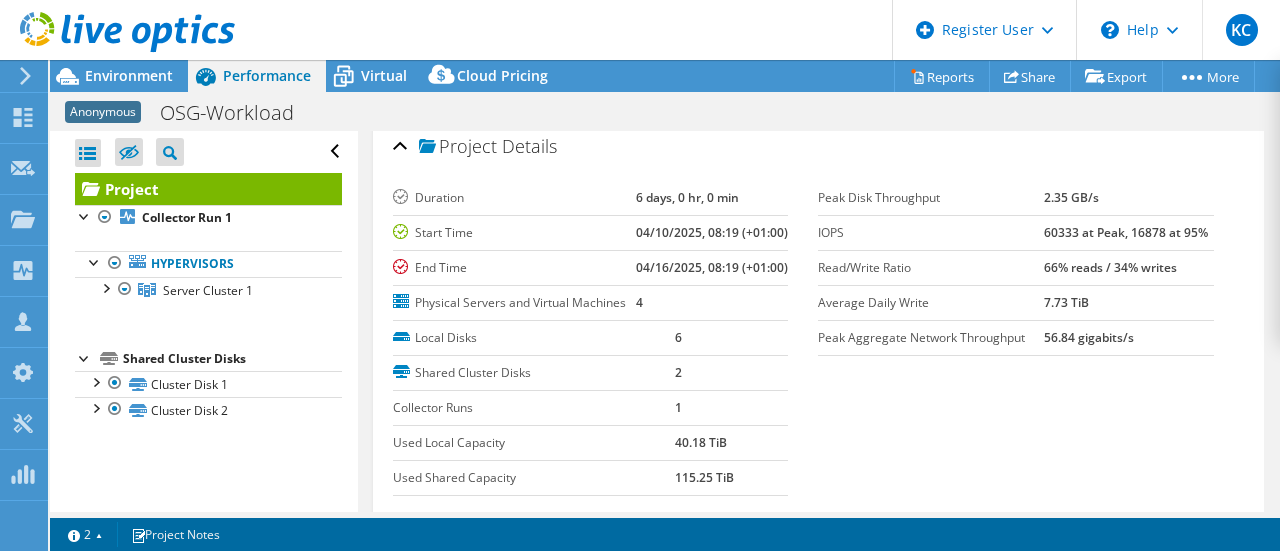 scroll, scrollTop: 0, scrollLeft: 0, axis: both 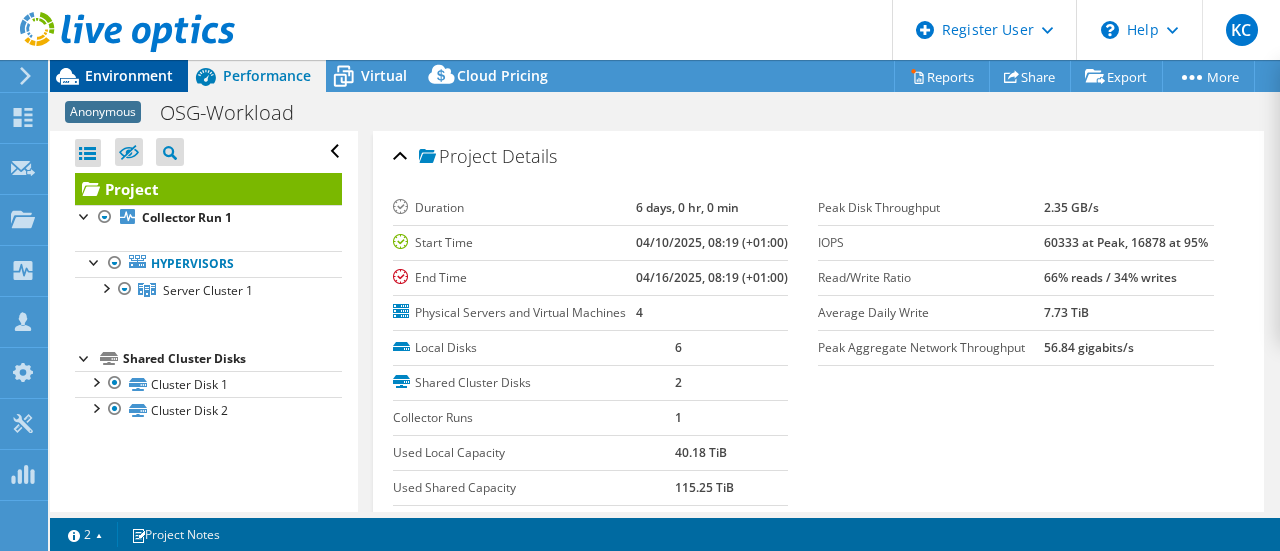 click on "Environment" at bounding box center (129, 75) 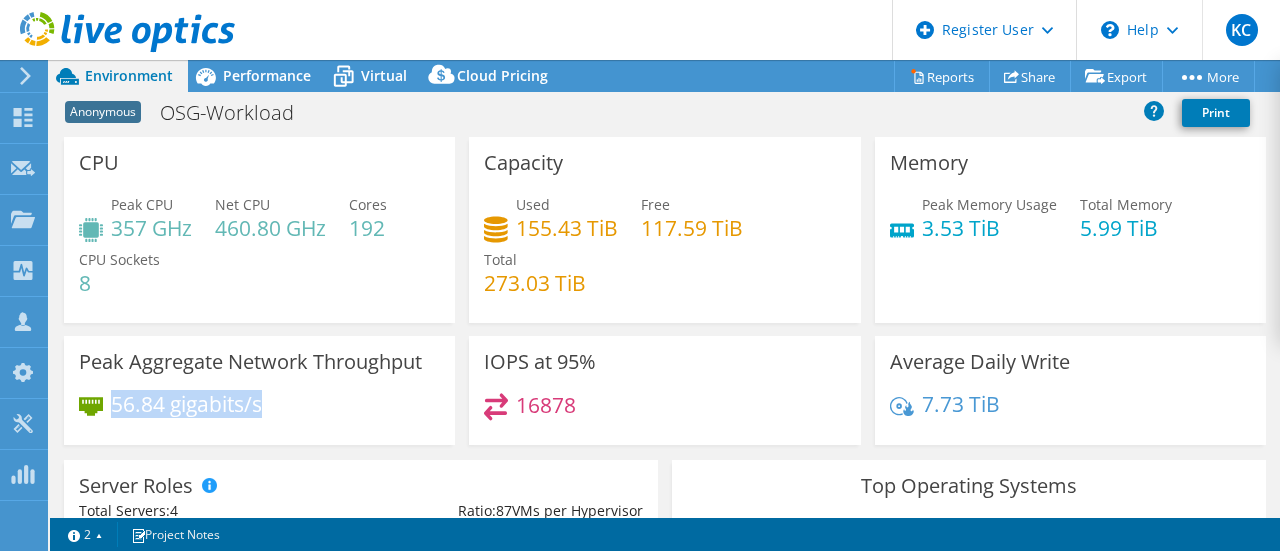 drag, startPoint x: 274, startPoint y: 407, endPoint x: 112, endPoint y: 407, distance: 162 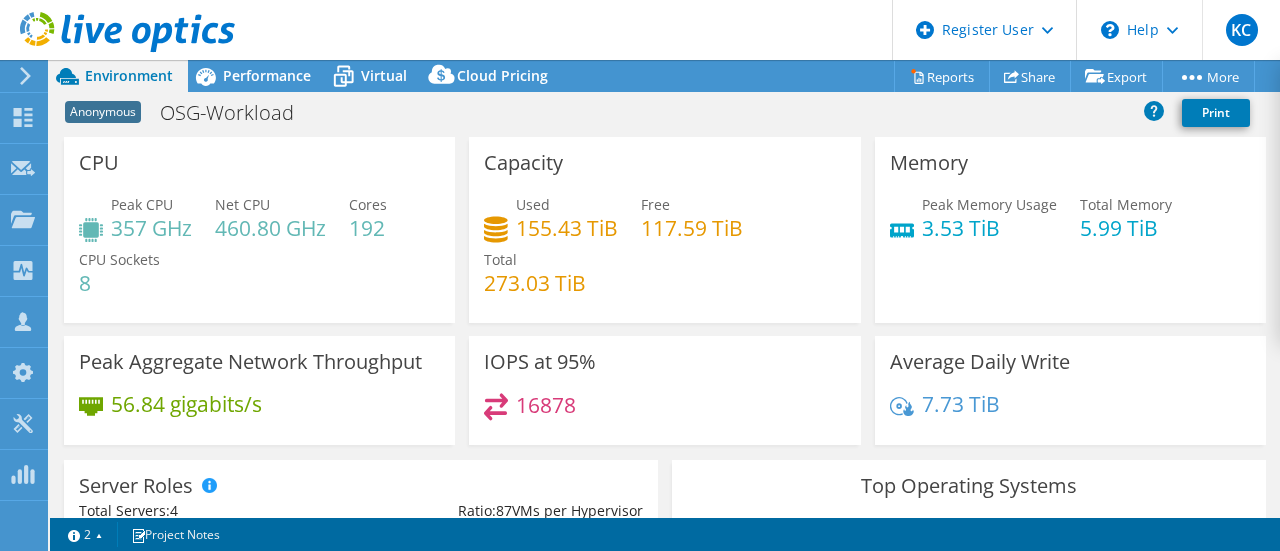 click on "Peak Aggregate Network Throughput
56.84 gigabits/s" at bounding box center (259, 390) 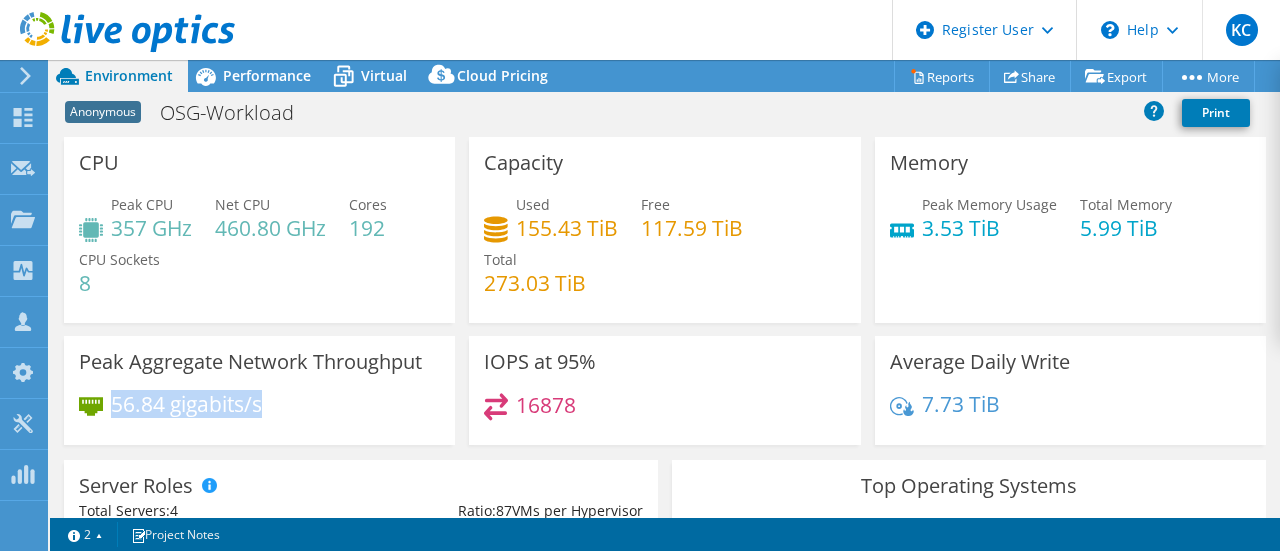 drag, startPoint x: 271, startPoint y: 401, endPoint x: 111, endPoint y: 409, distance: 160.19987 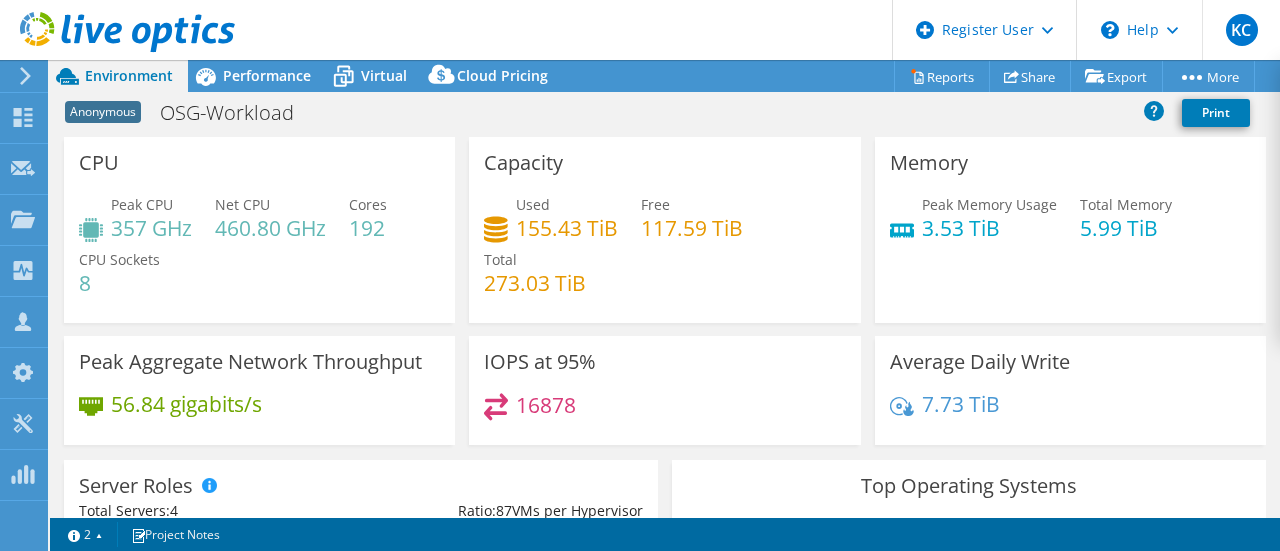 click on "Peak Aggregate Network Throughput
56.84 gigabits/s" at bounding box center (259, 390) 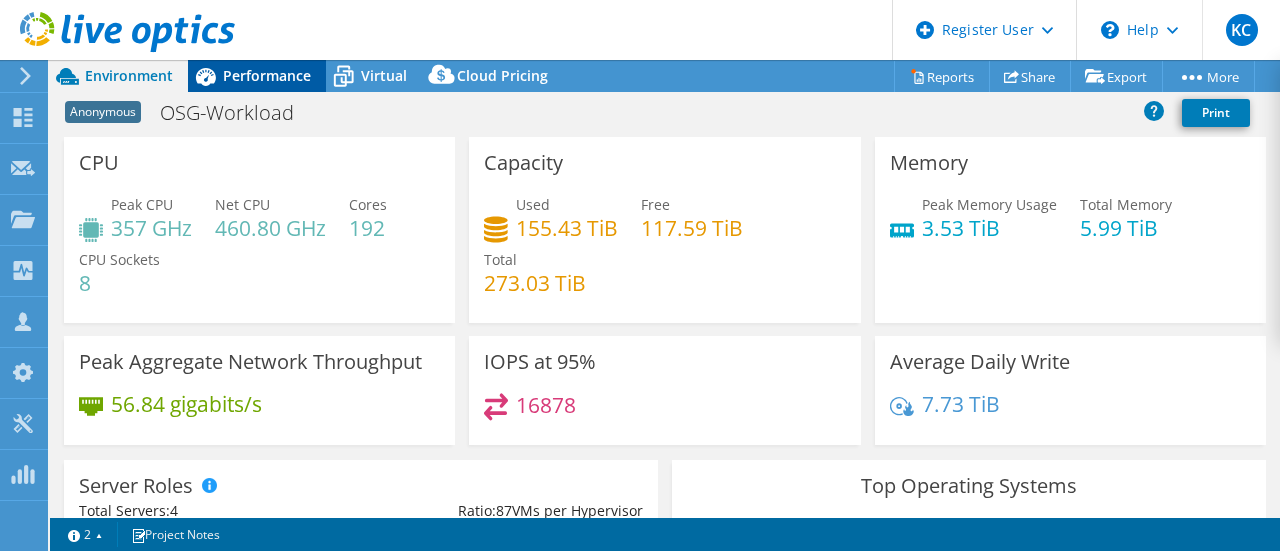 click on "Performance" at bounding box center (267, 75) 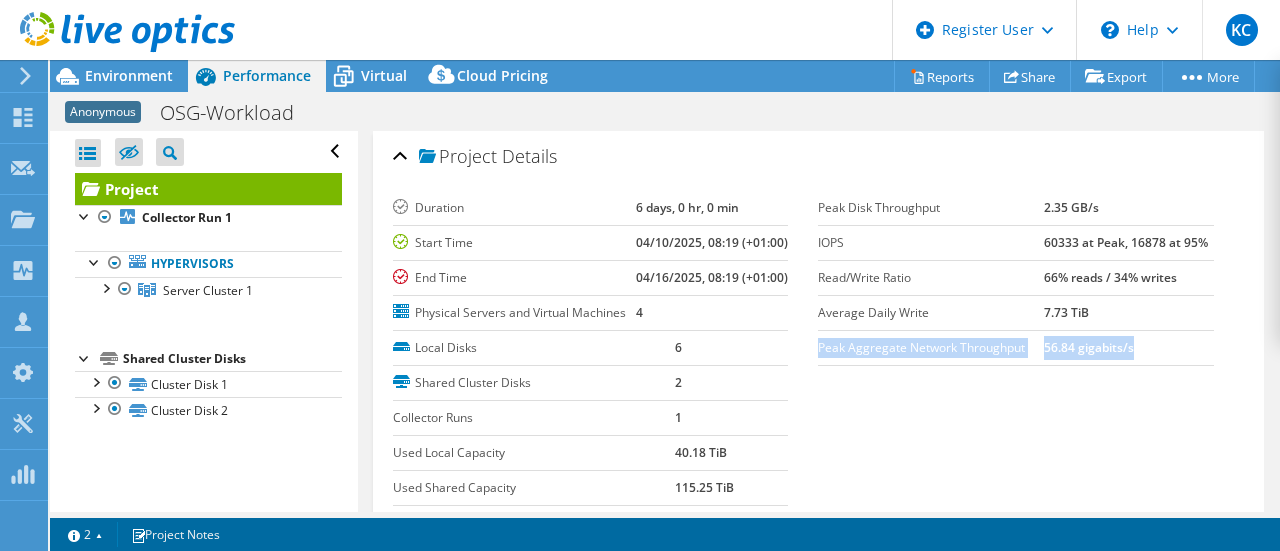 drag, startPoint x: 1143, startPoint y: 344, endPoint x: 810, endPoint y: 350, distance: 333.05405 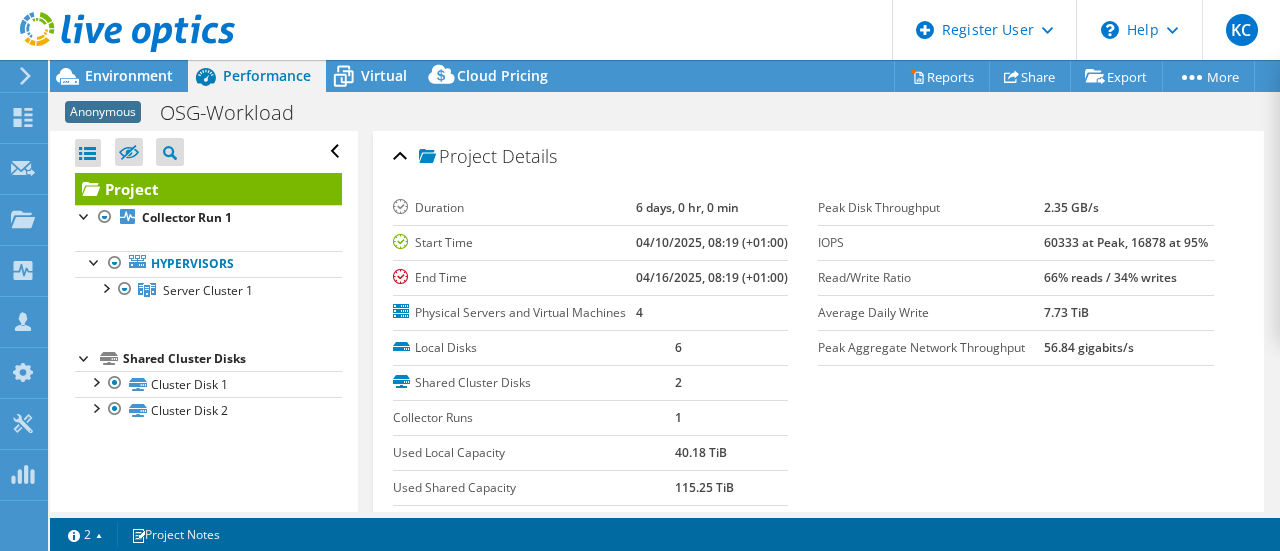 click on "Duration
6 days, 0 hr, 0 min
Start Time
04/10/2025, 08:19 (+01:00)
End Time
04/16/2025, 08:19 (+01:00)
Physical Servers and Virtual Machines
4
Local Disks
6
Shared Cluster Disks
2
Collector Runs
1
Used Local Capacity
40.18 TiB" at bounding box center (819, 376) 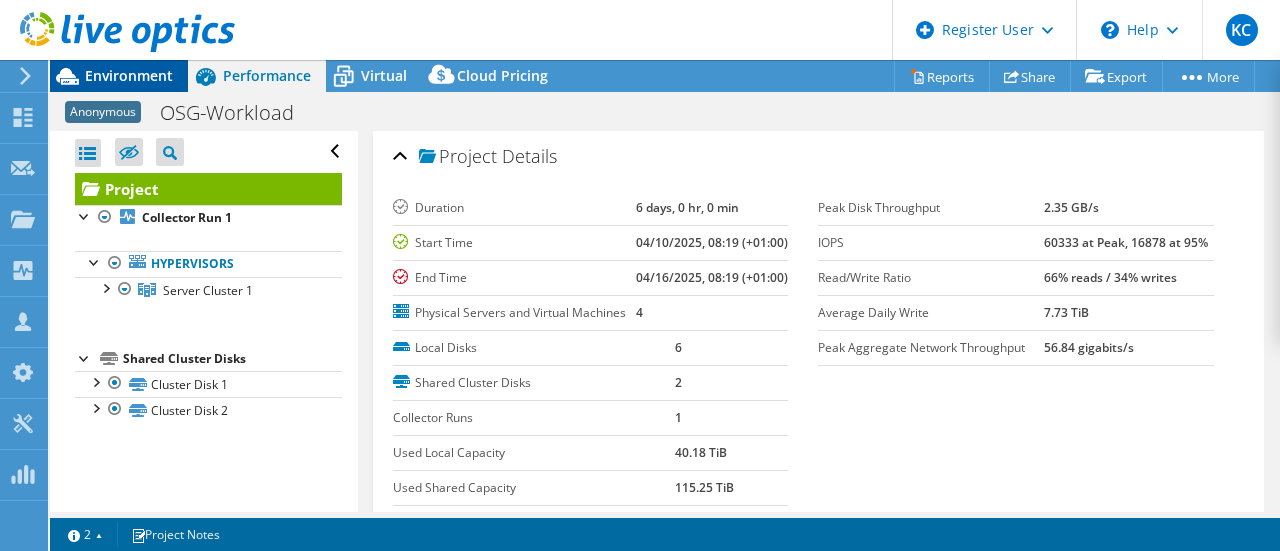 click on "Environment" at bounding box center (129, 75) 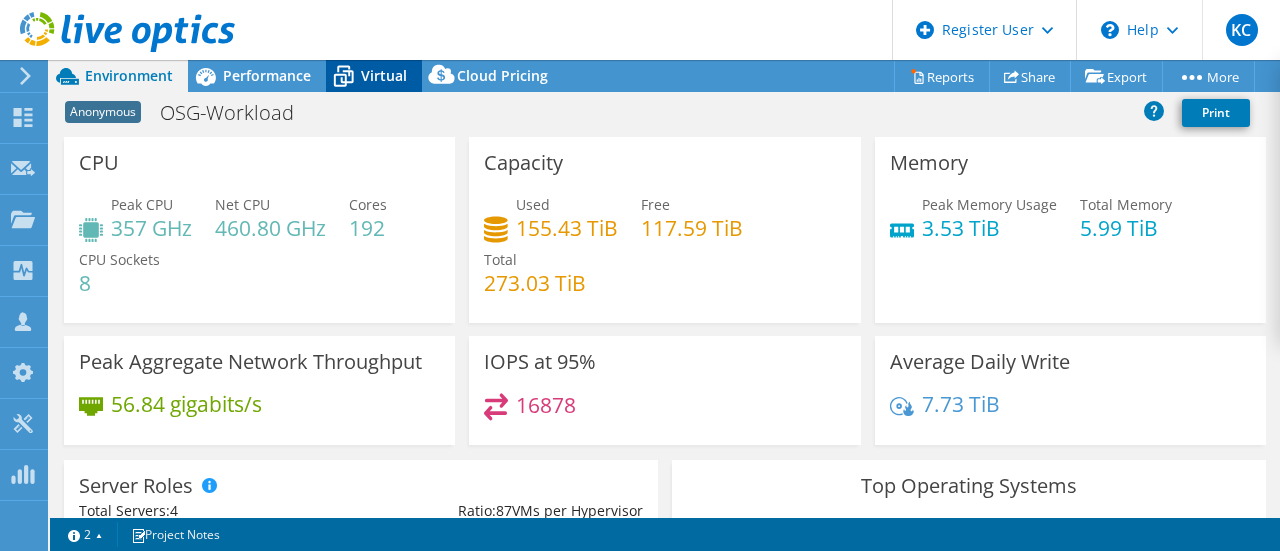 click on "Virtual" at bounding box center (384, 75) 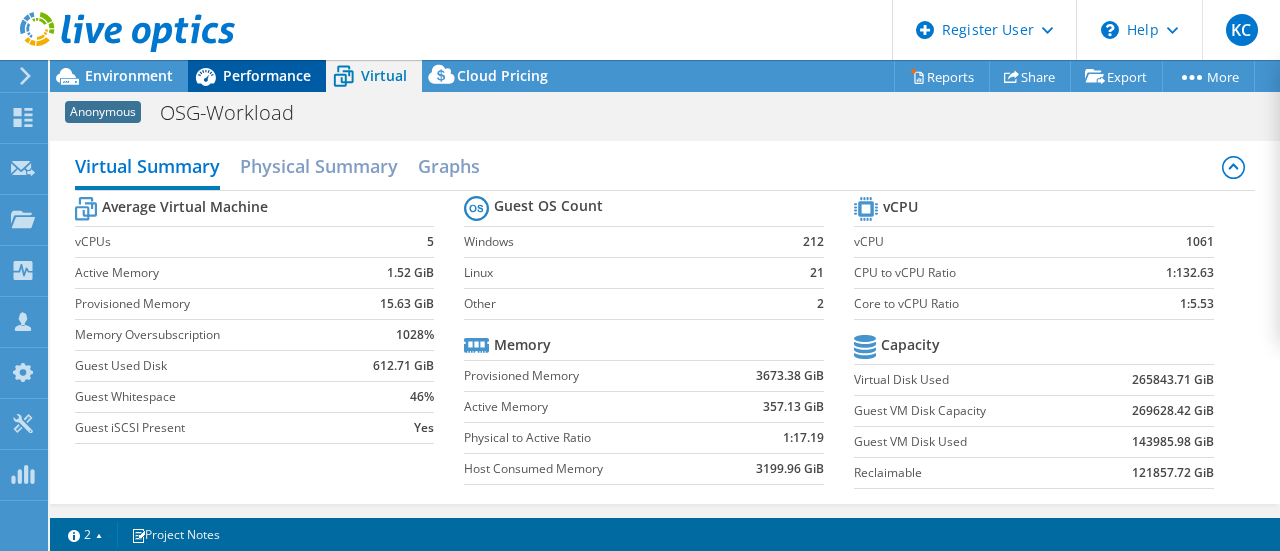 click on "Performance" at bounding box center (267, 75) 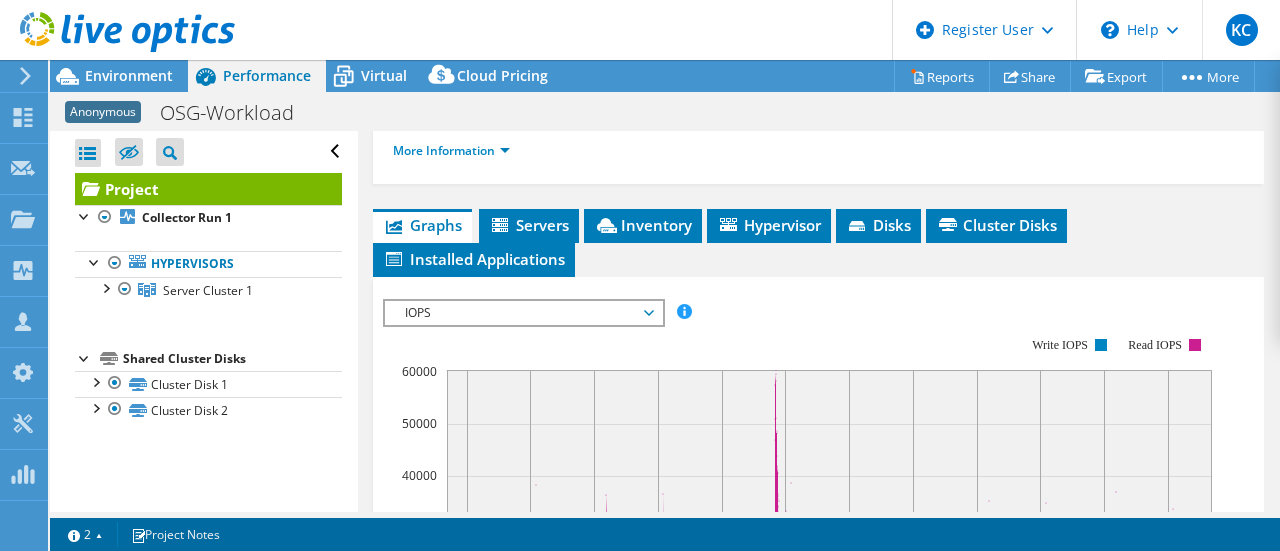 scroll, scrollTop: 438, scrollLeft: 0, axis: vertical 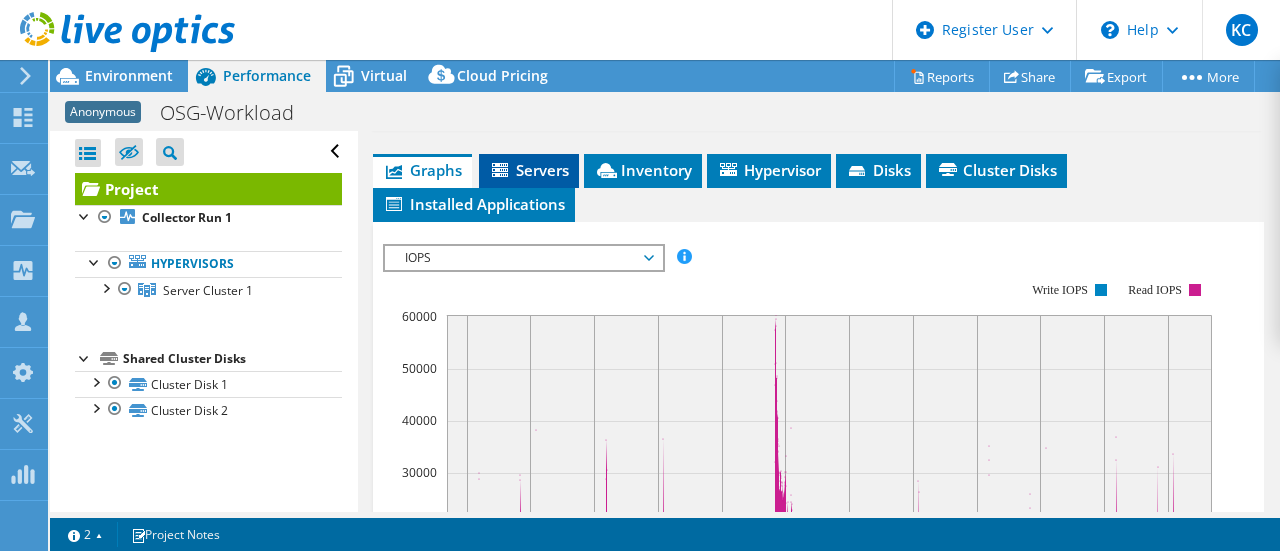 click on "Servers" at bounding box center (529, 170) 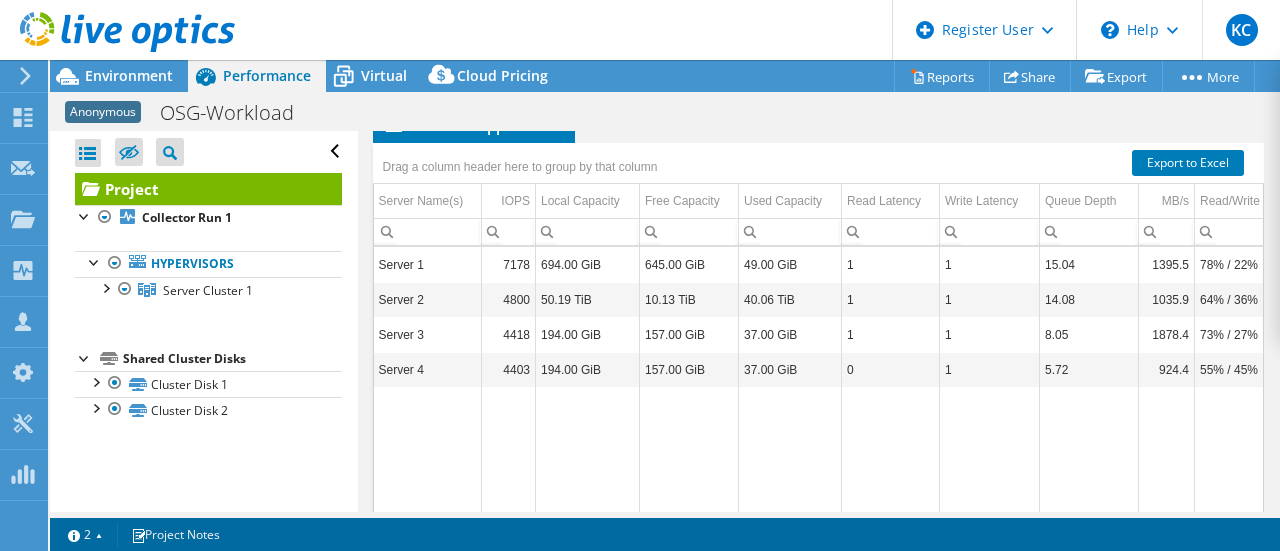 scroll, scrollTop: 548, scrollLeft: 0, axis: vertical 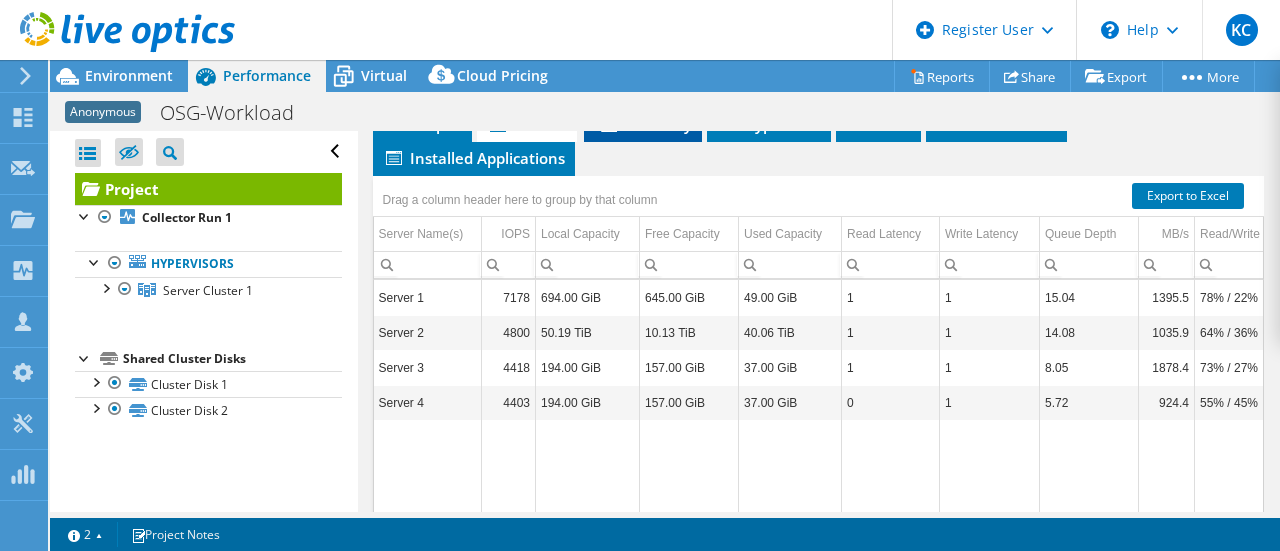 click on "Inventory" at bounding box center [643, 124] 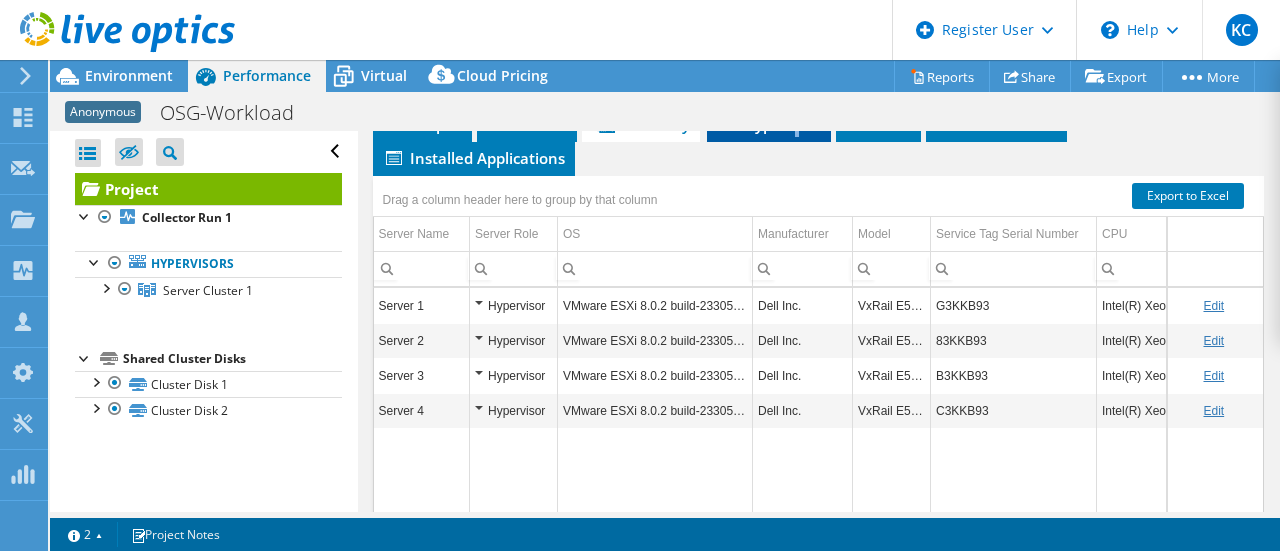 click on "Hypervisor" at bounding box center [769, 124] 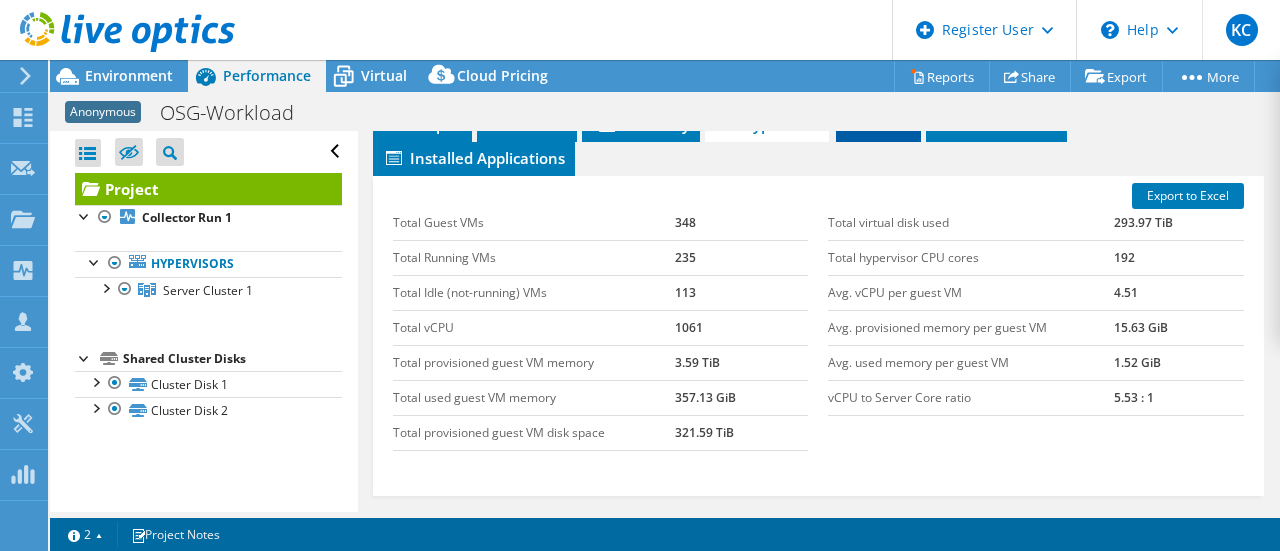 click on "Disks" at bounding box center (878, 124) 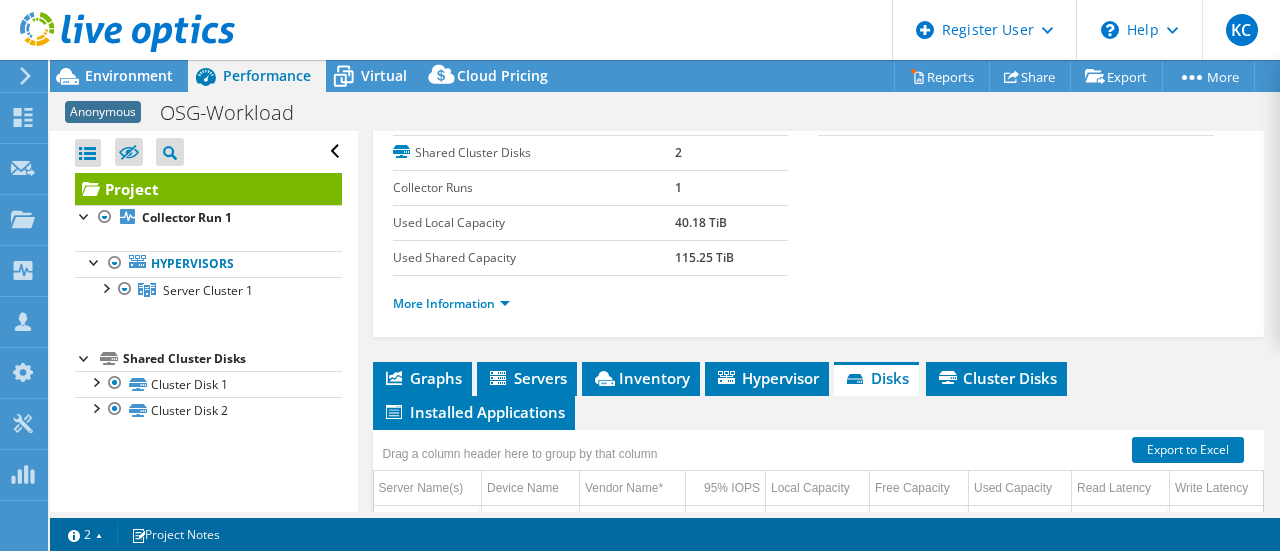 scroll, scrollTop: 228, scrollLeft: 0, axis: vertical 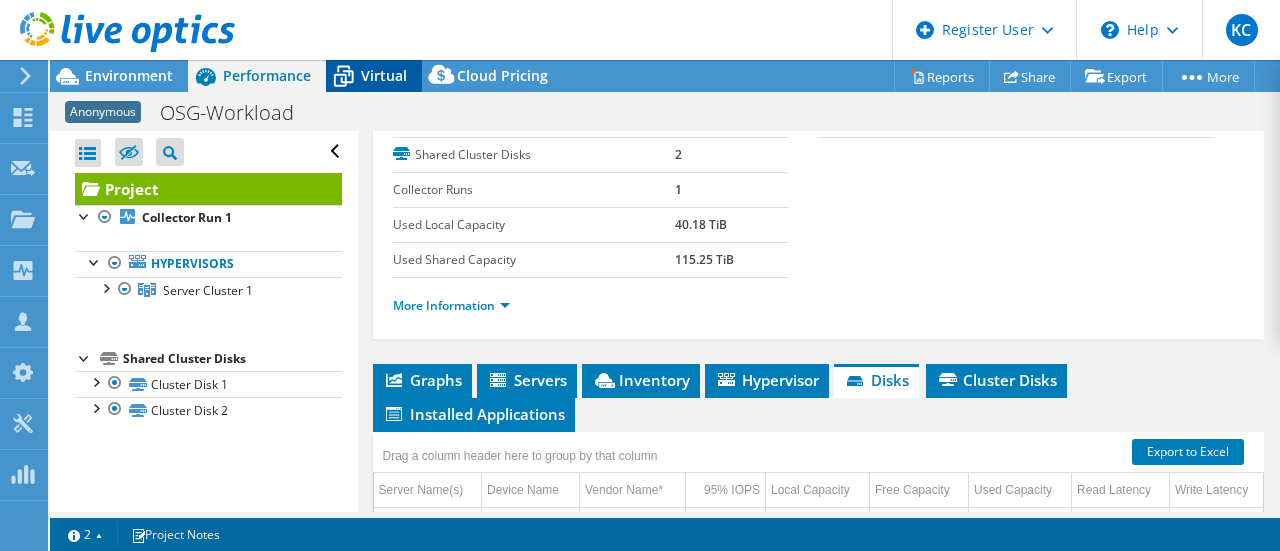 click on "Virtual" at bounding box center (384, 75) 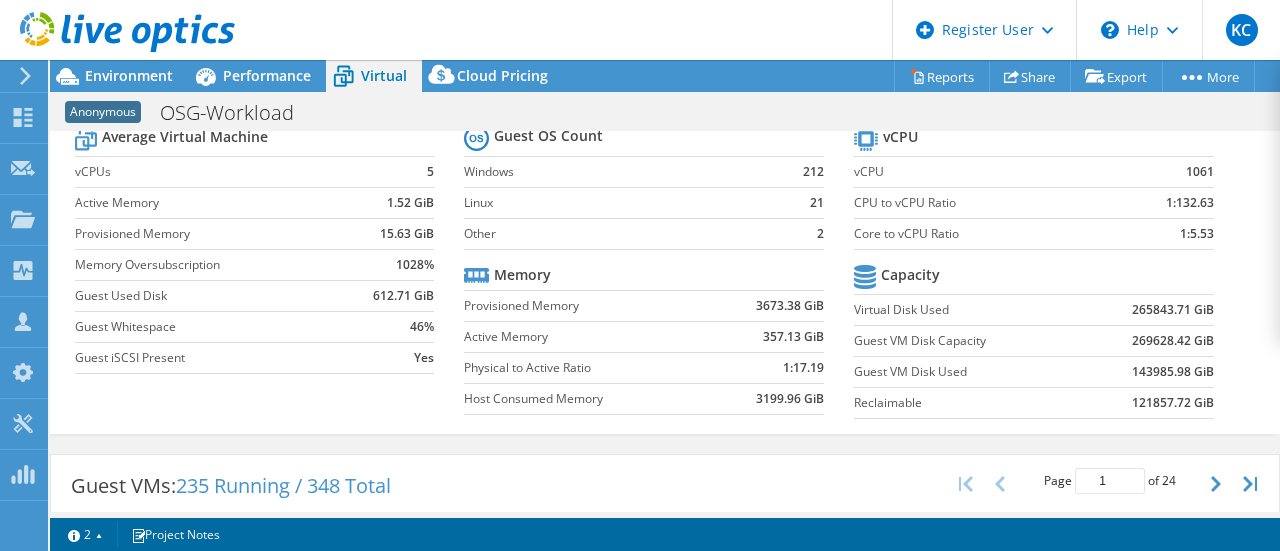 scroll, scrollTop: 0, scrollLeft: 0, axis: both 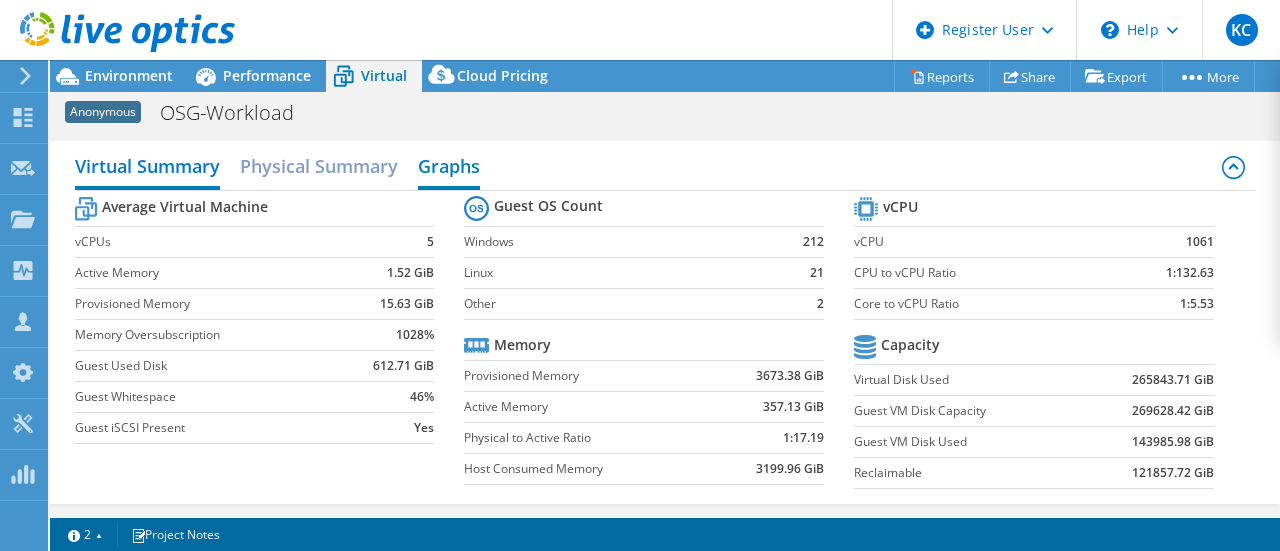 click on "Graphs" at bounding box center (449, 168) 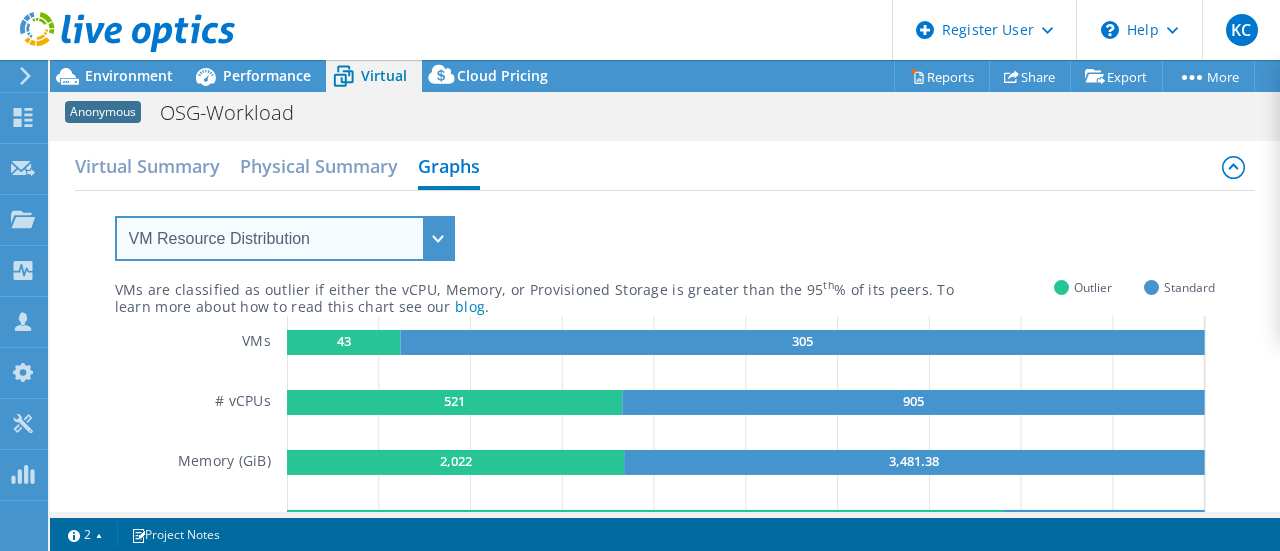 click on "VM Resource Distribution Provisioning Contrast Over Provisioning" at bounding box center [285, 238] 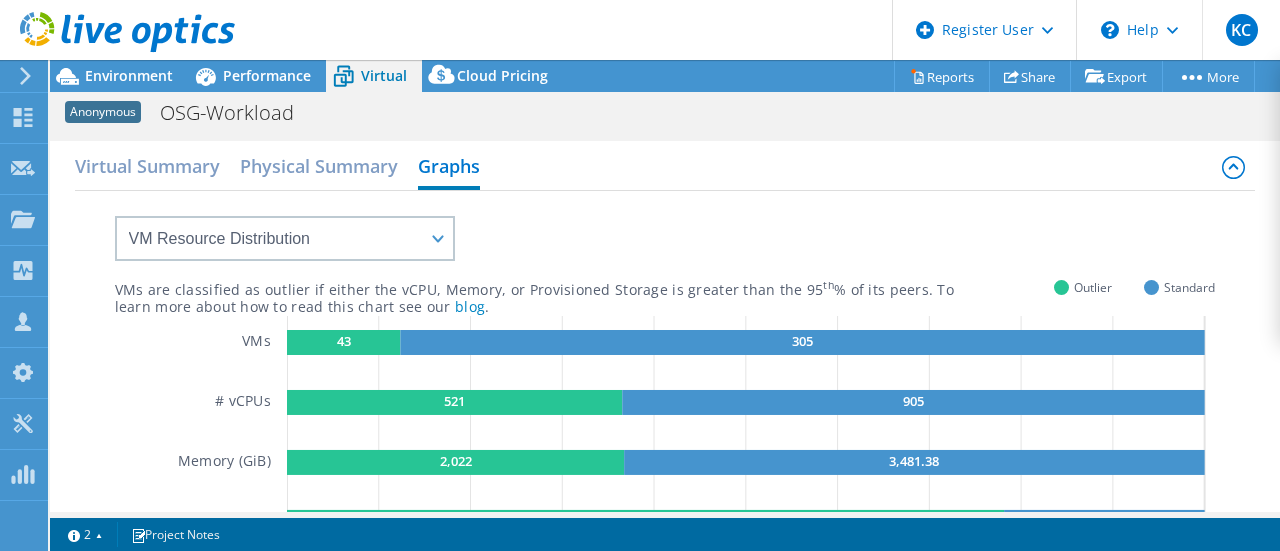 click on "VMs are classified as outlier if either the vCPU, Memory, or Provisioned Storage is greater than the 95 th % of its peers. To learn more about how to read this chart see our   blog . Outlier Standard VMs # vCPUs Memory (GiB) Used Storage (TiB) Allocated Storage (TiB) 43 305 521 905 2,022 3,481.38 136.59 38.2 242.78 67.05 0 % 20 % 40 % 60 % 80 % 100 % GaugeChartPercentageAxisTexta" at bounding box center [665, 412] 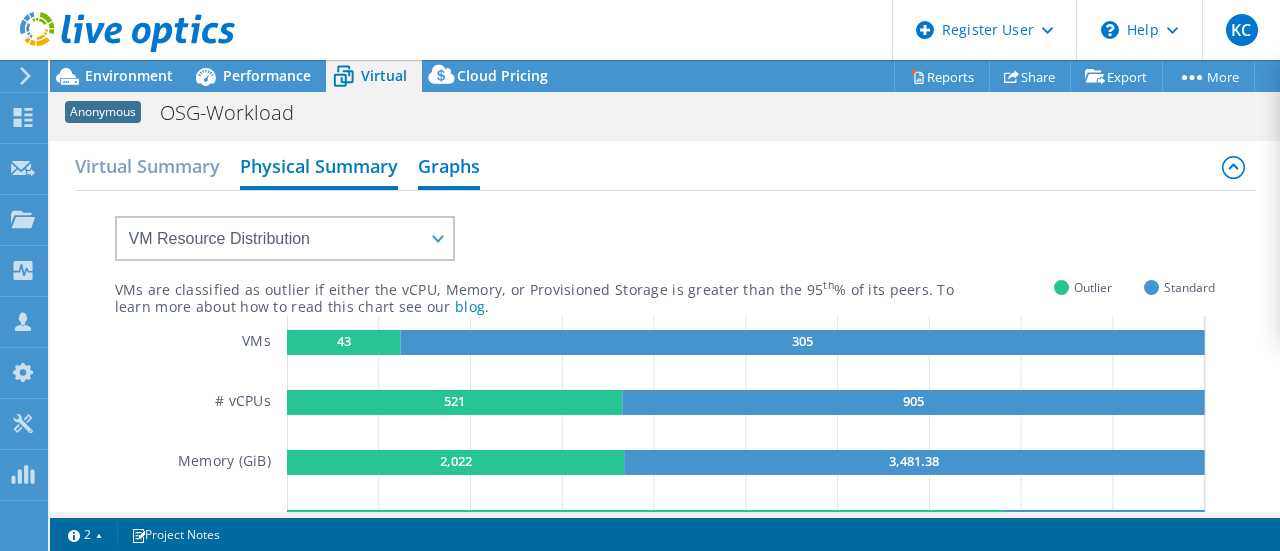 click on "Physical Summary" at bounding box center [319, 168] 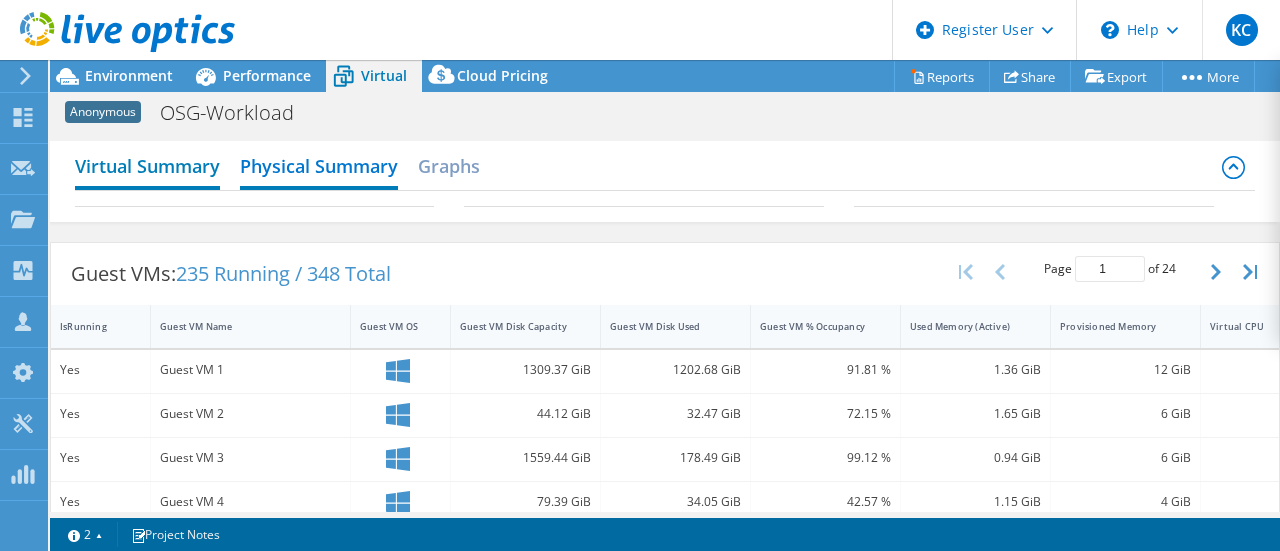click on "Virtual Summary" at bounding box center (147, 168) 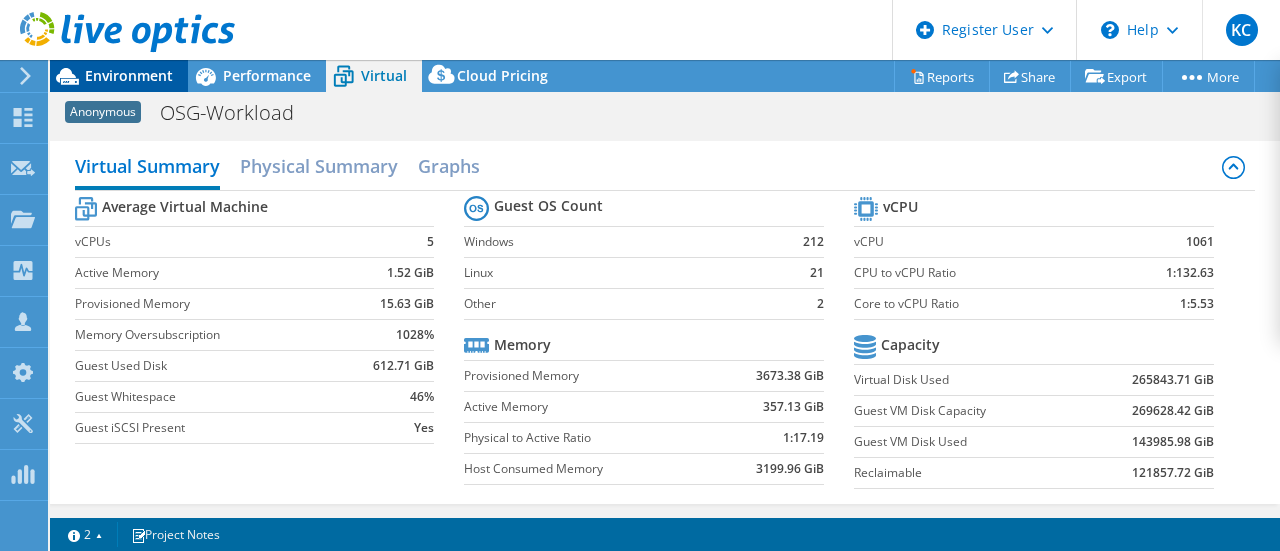 click on "Environment" at bounding box center [129, 75] 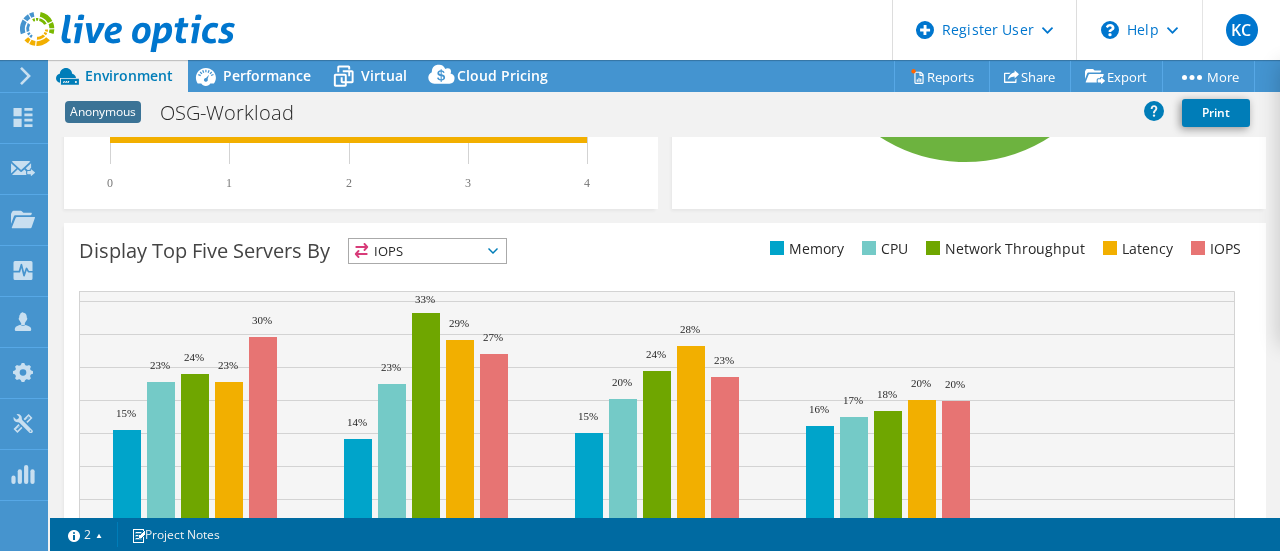 scroll, scrollTop: 692, scrollLeft: 0, axis: vertical 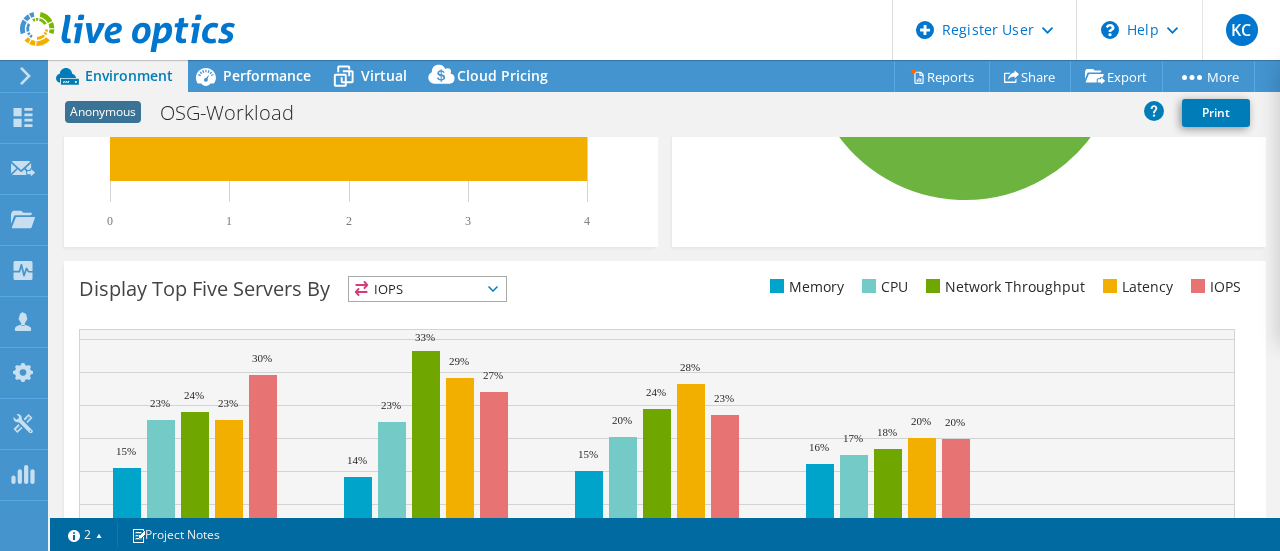 click on "IOPS" at bounding box center [427, 289] 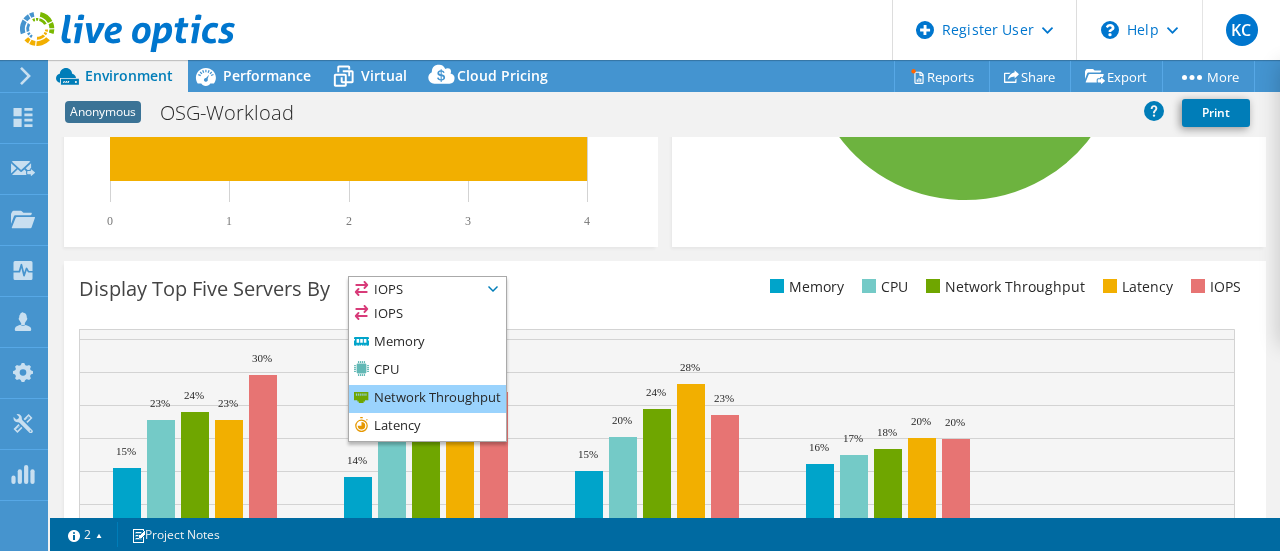 click on "Network Throughput" at bounding box center (427, 399) 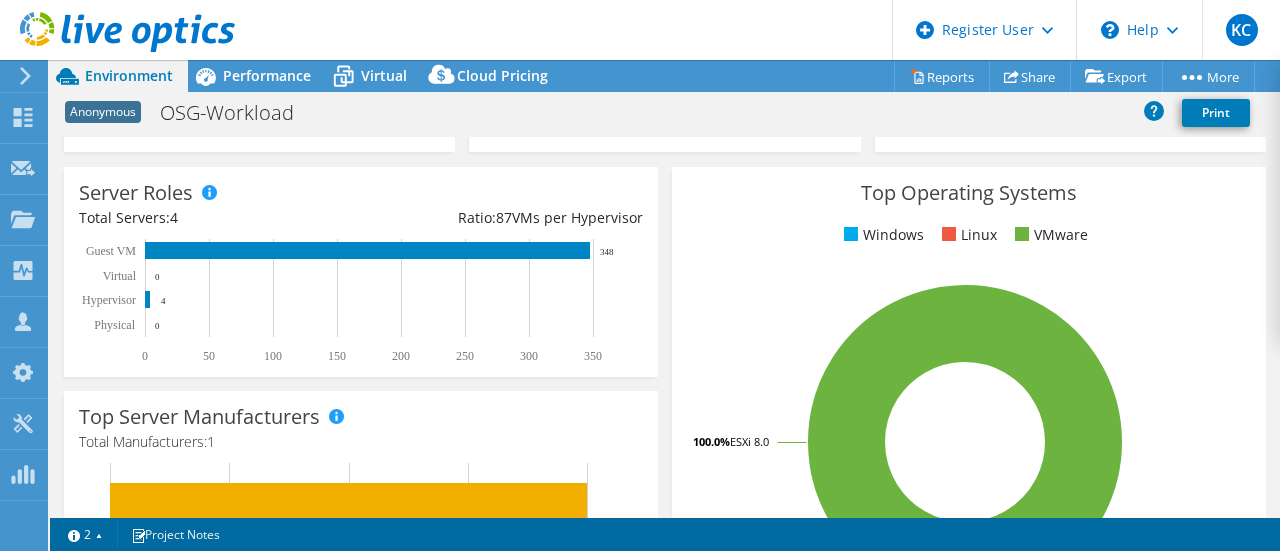 scroll, scrollTop: 288, scrollLeft: 0, axis: vertical 